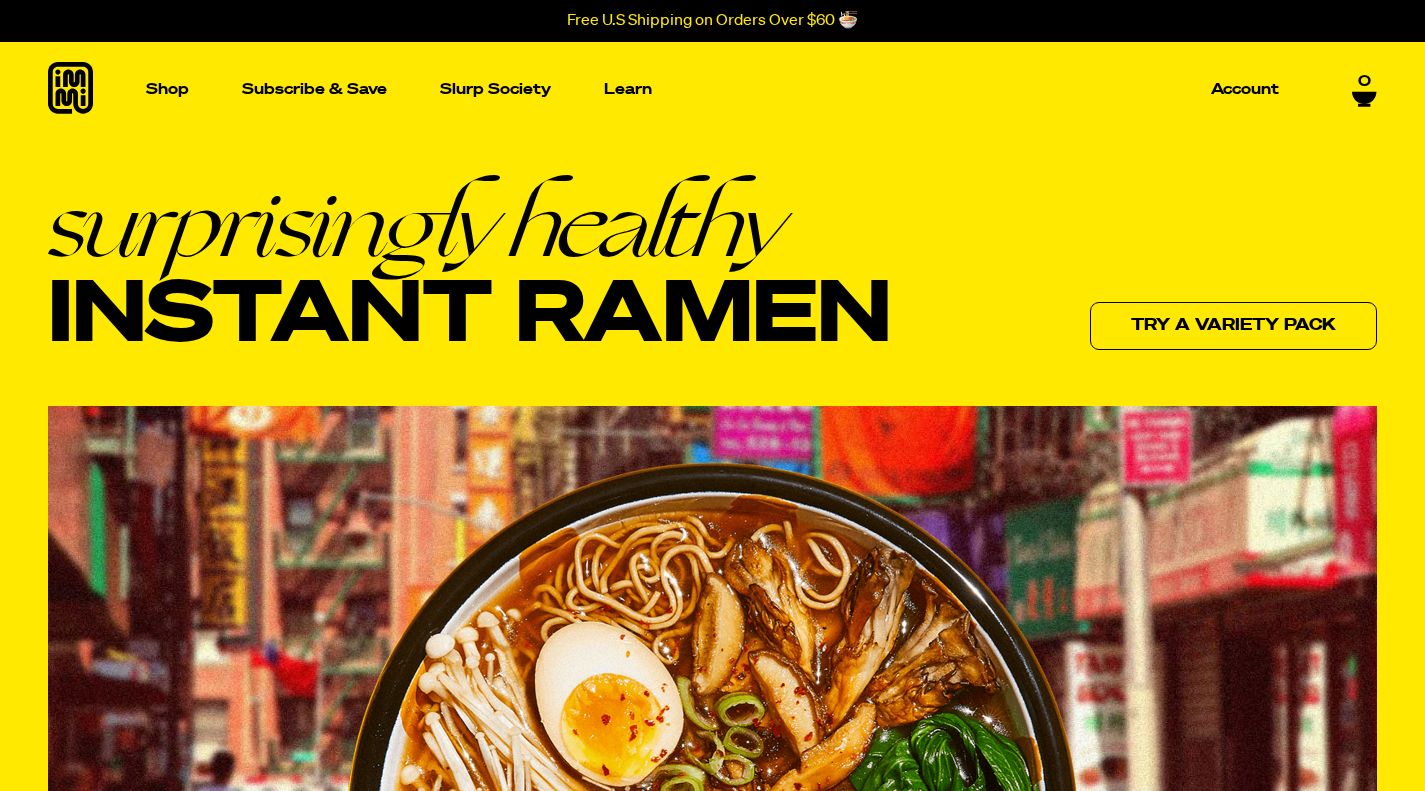 scroll, scrollTop: 0, scrollLeft: 0, axis: both 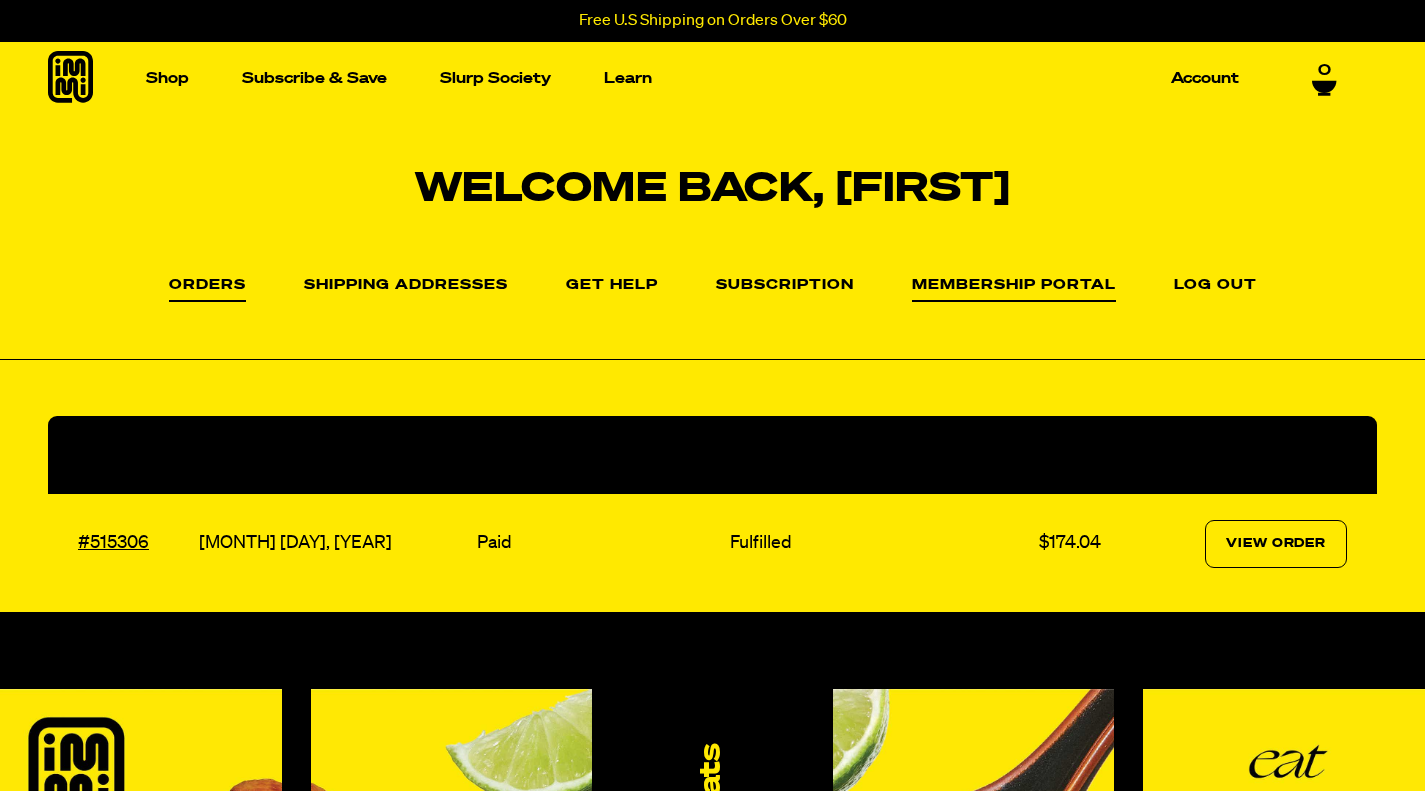 click on "Membership Portal" at bounding box center [1014, 290] 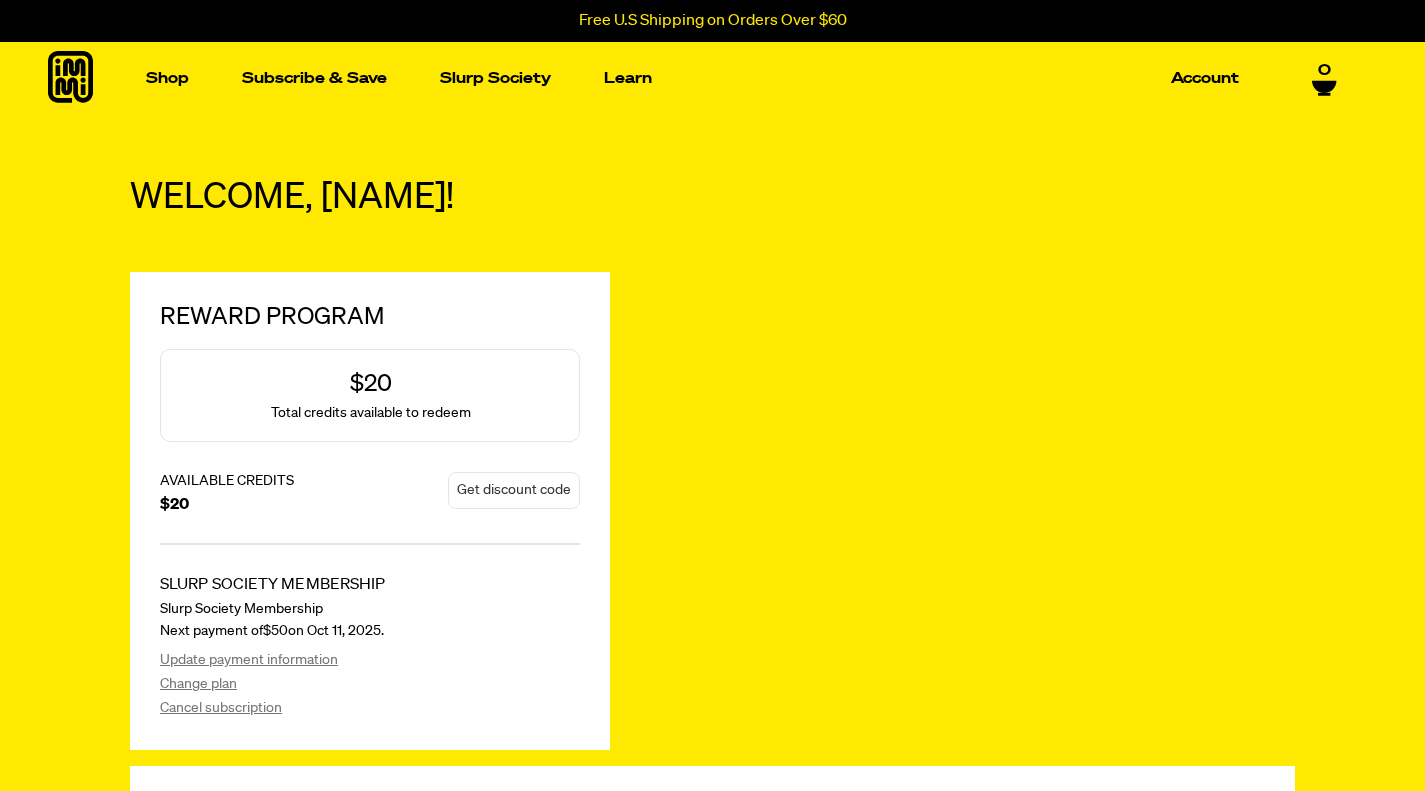 scroll, scrollTop: 0, scrollLeft: 0, axis: both 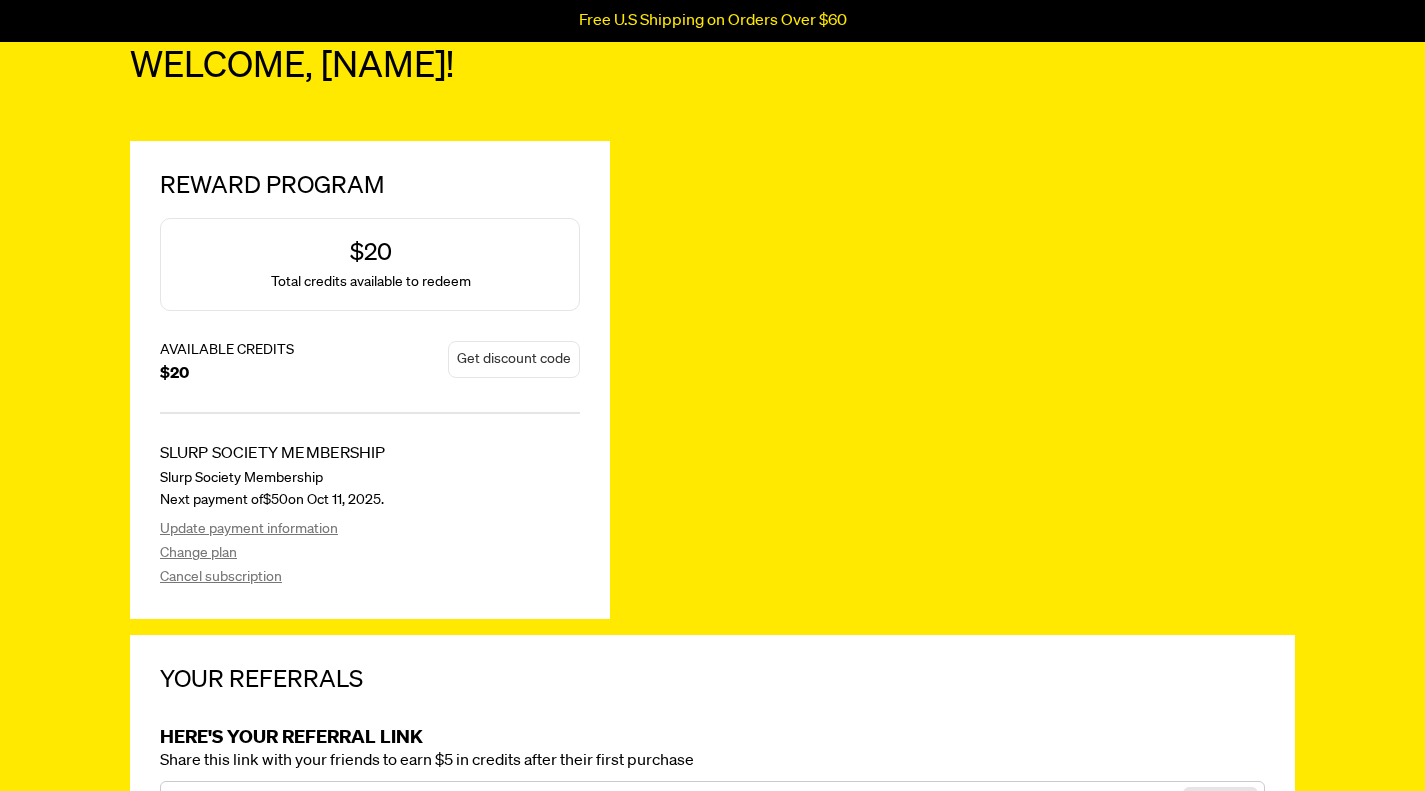 click on "Get discount code" at bounding box center [514, 359] 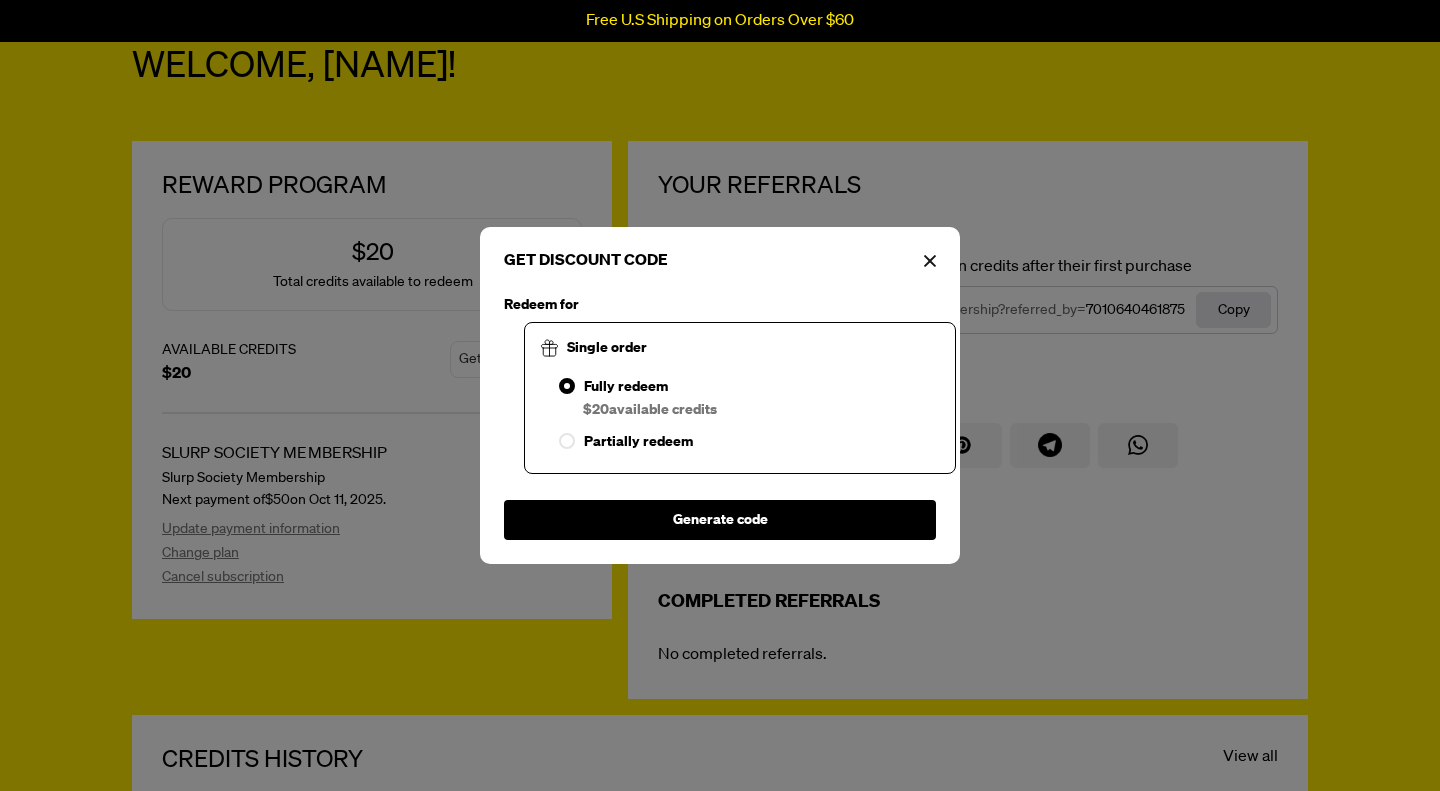 click on "Generate code" at bounding box center [720, 520] 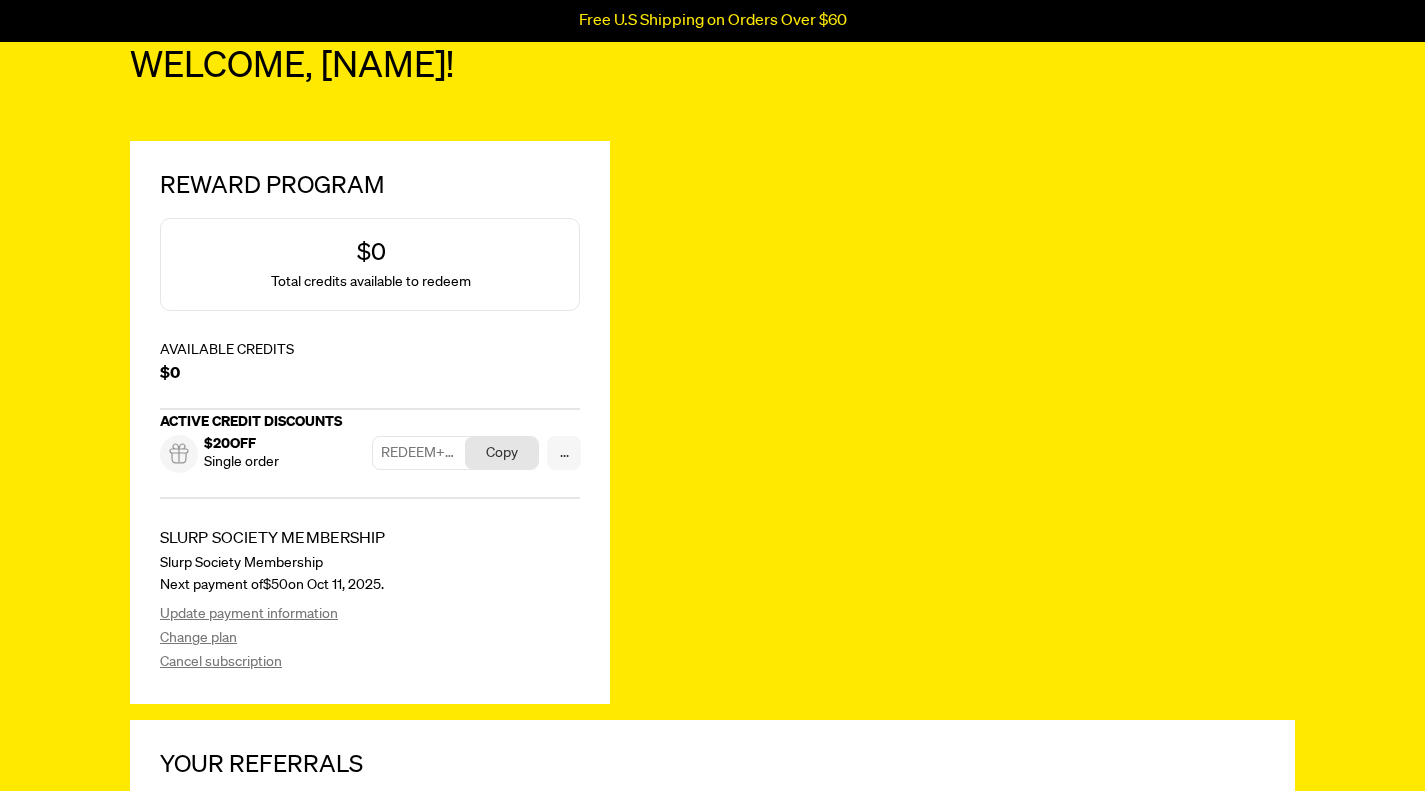 click on "Copy" at bounding box center (502, 453) 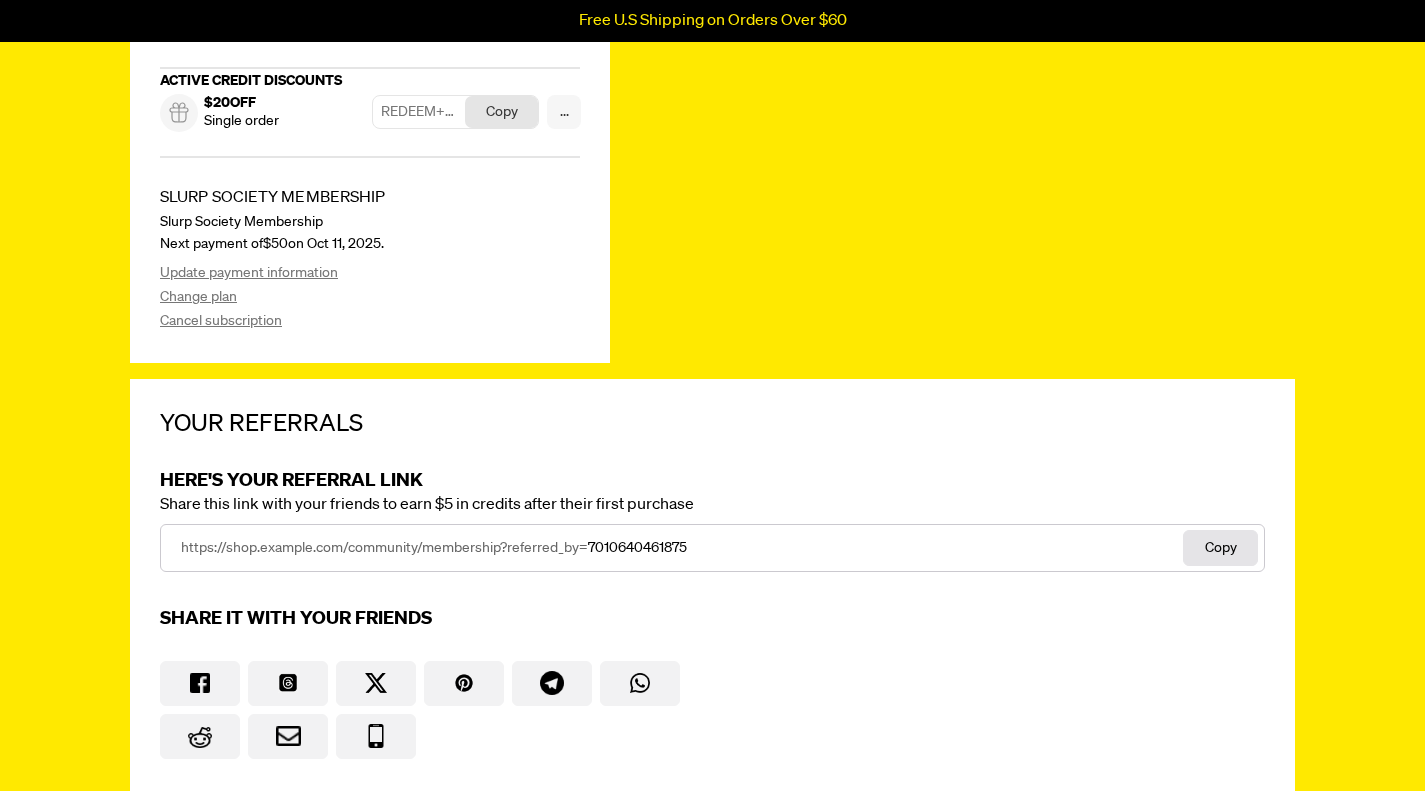 scroll, scrollTop: 0, scrollLeft: 0, axis: both 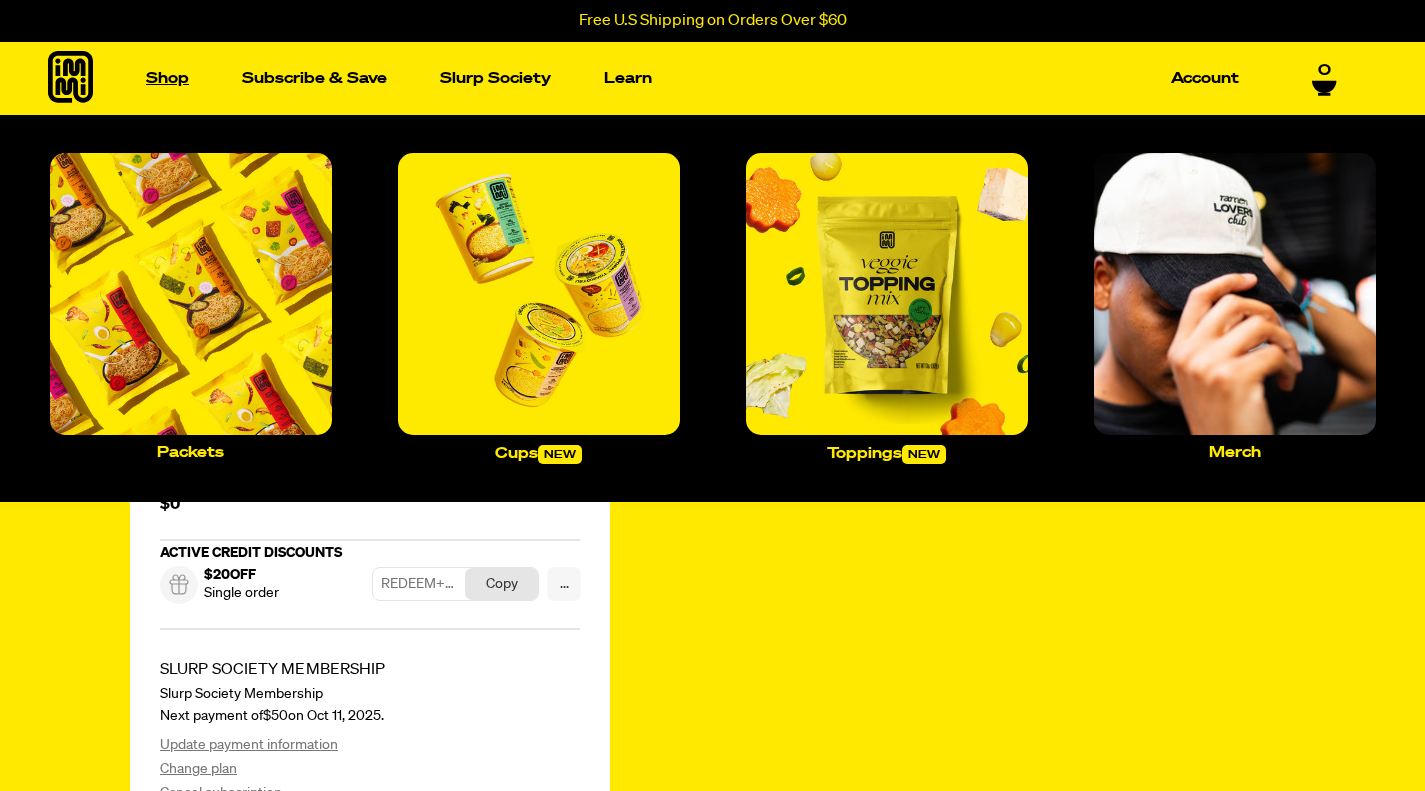 click on "Shop" at bounding box center (167, 78) 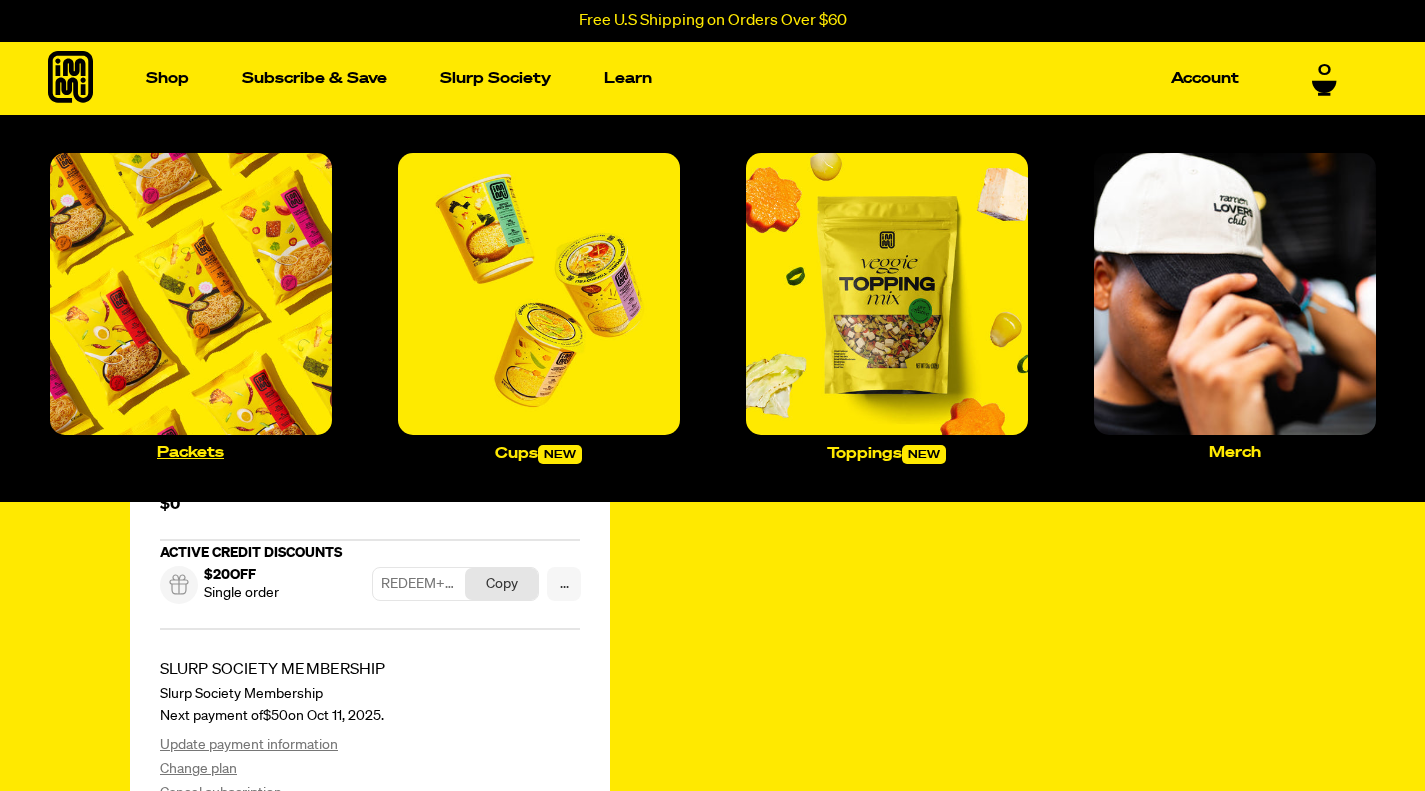 click at bounding box center (191, 294) 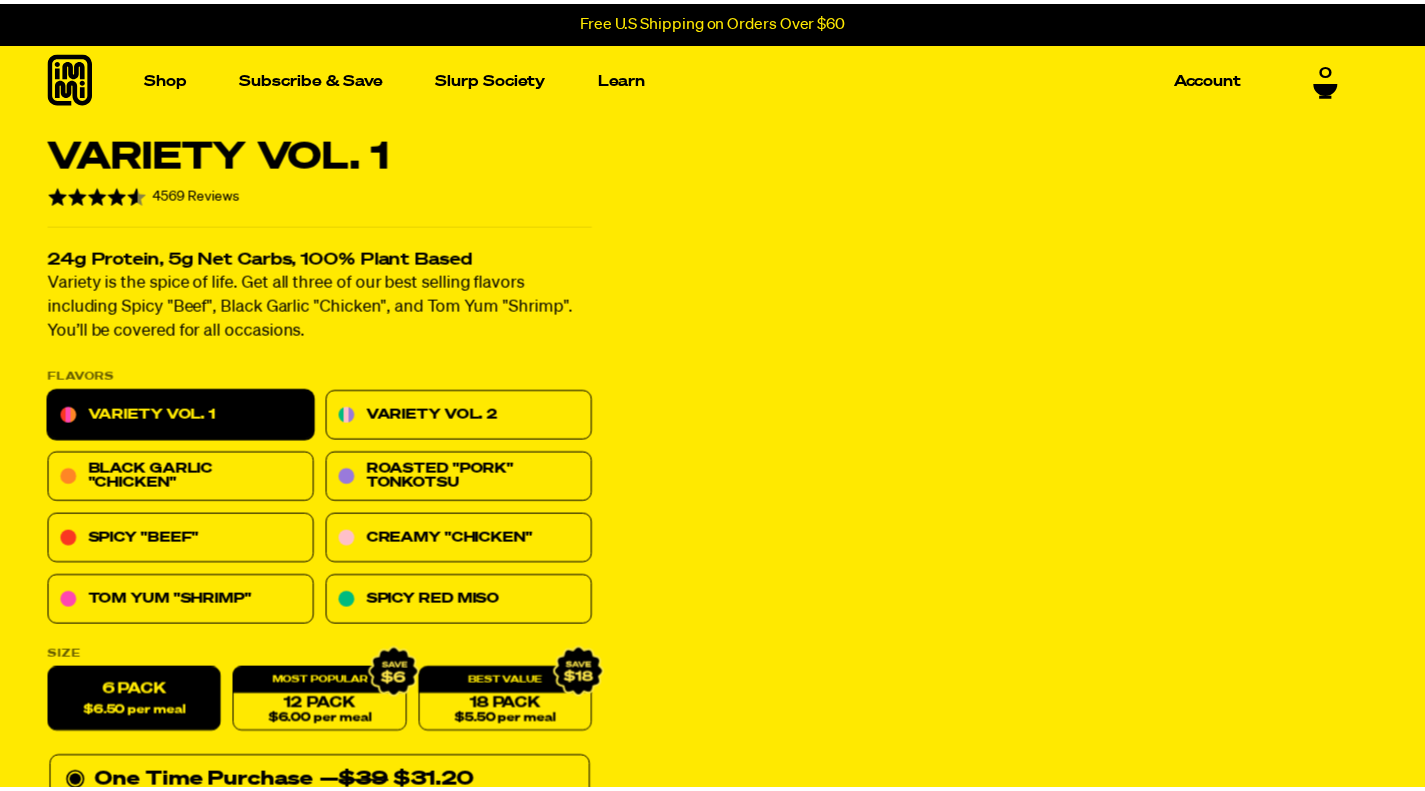 scroll, scrollTop: 0, scrollLeft: 0, axis: both 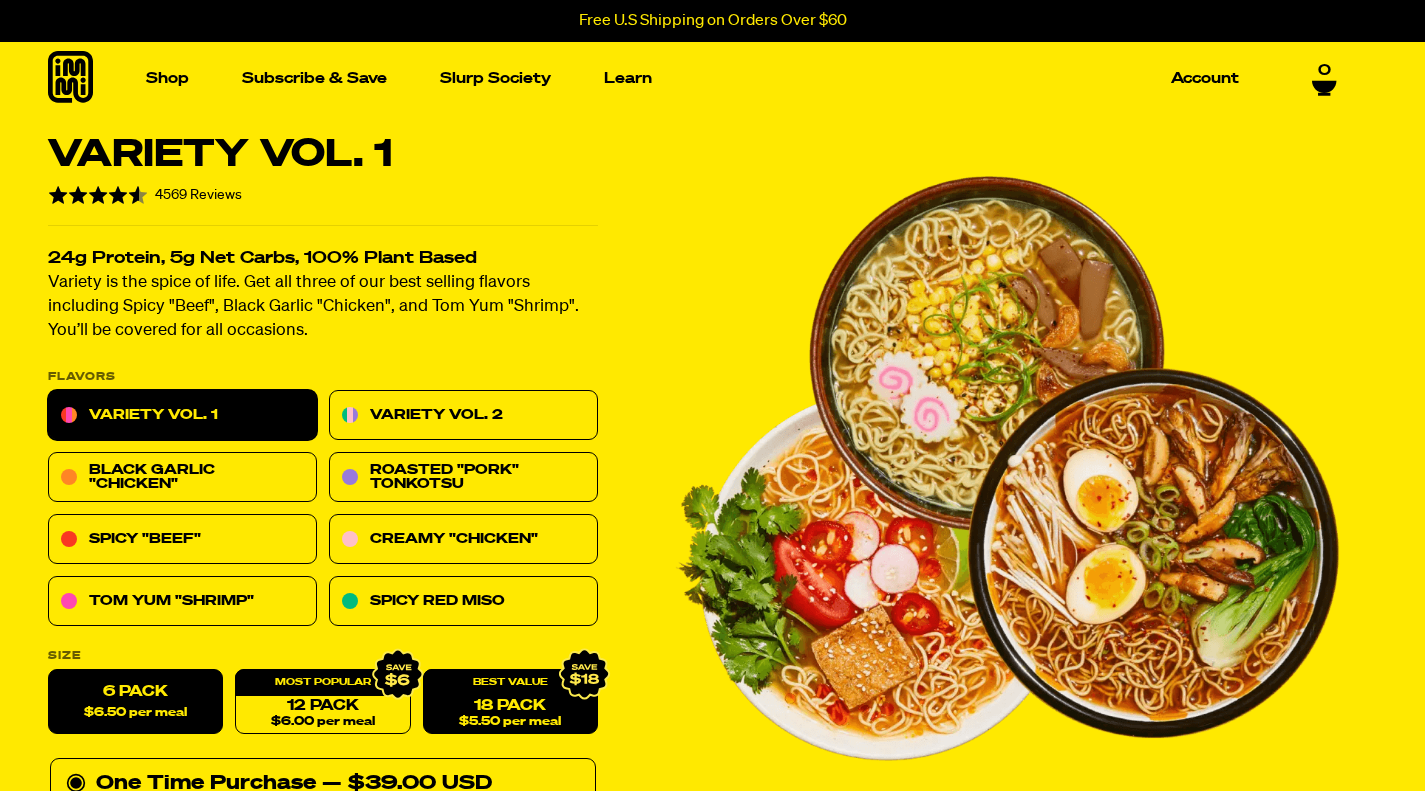 click on "18 Pack
$5.50 per meal" at bounding box center [510, 702] 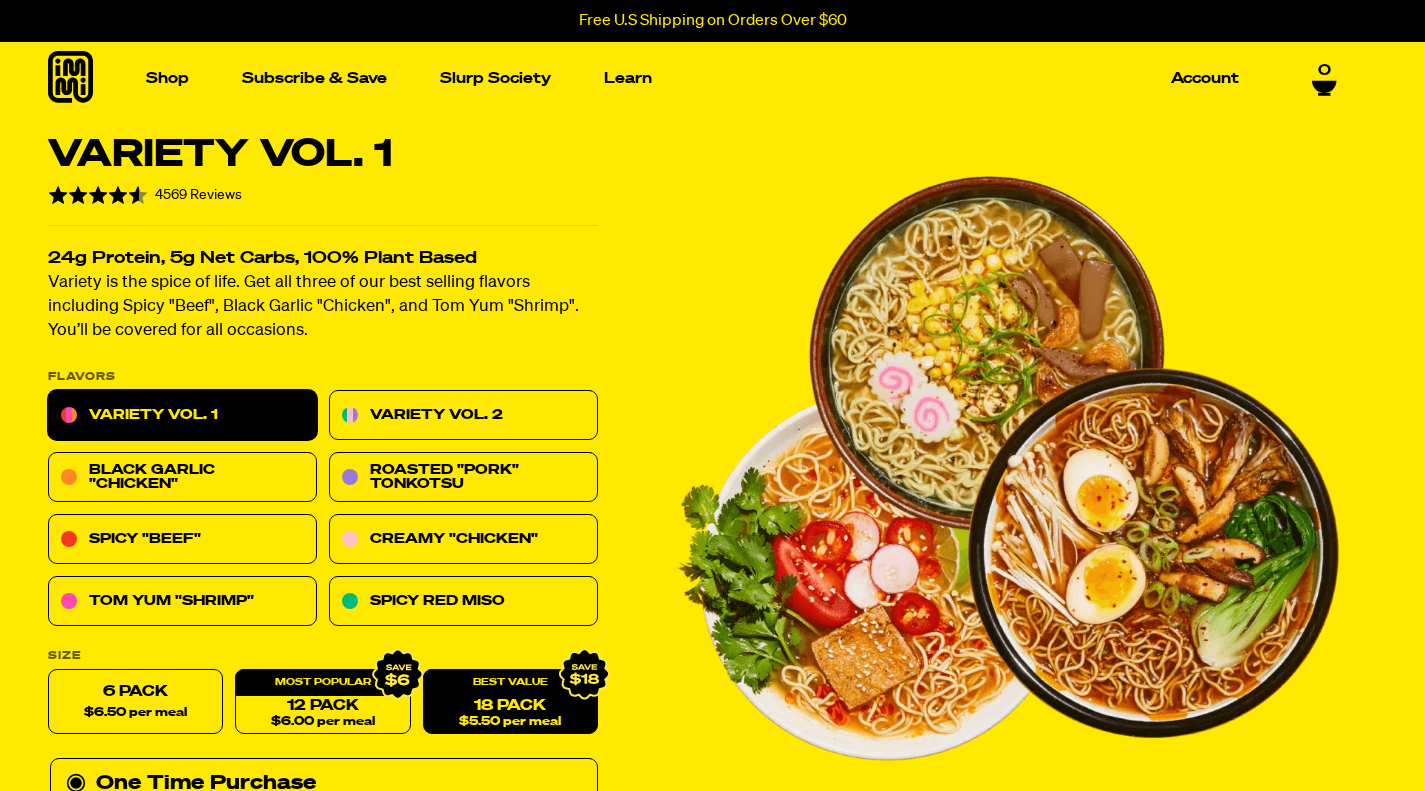 scroll, scrollTop: 0, scrollLeft: 0, axis: both 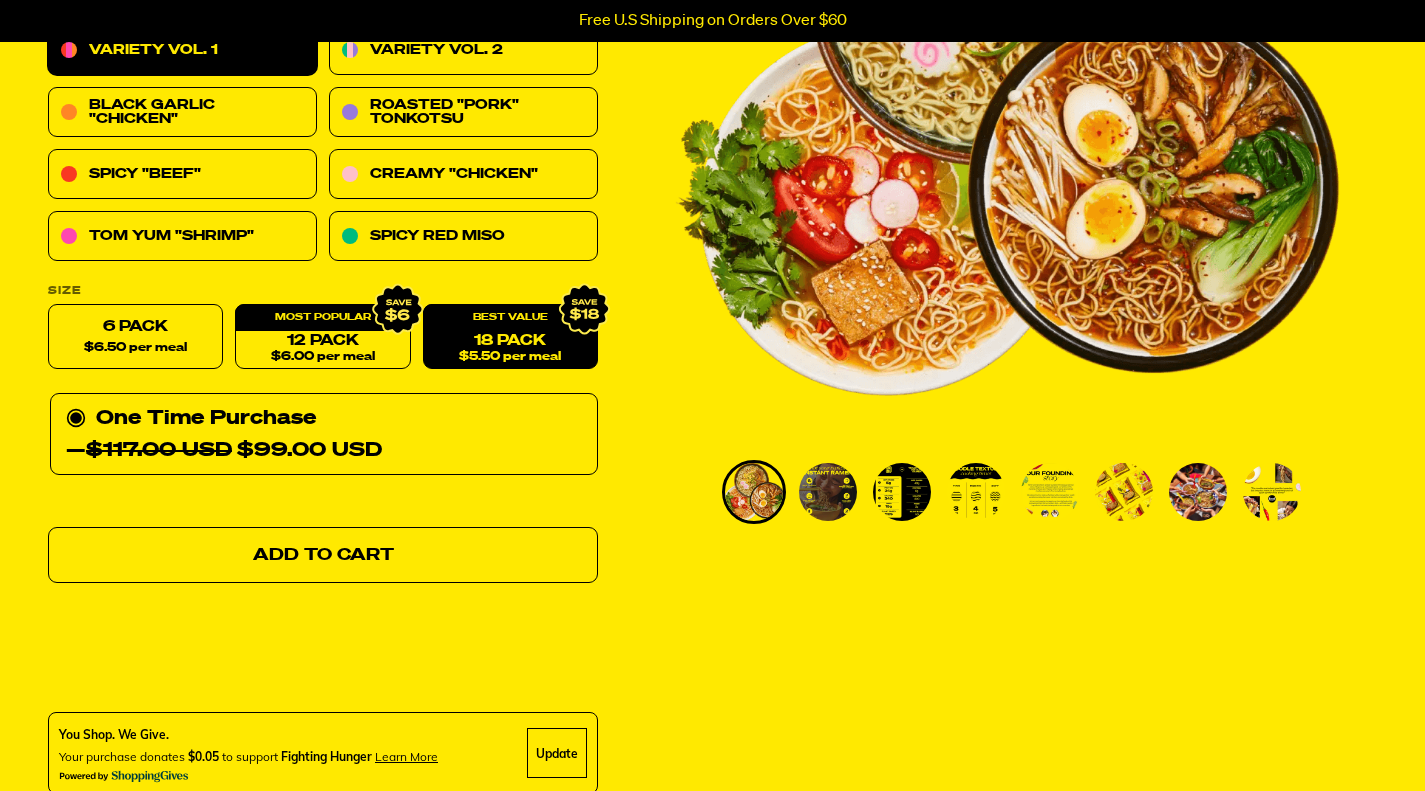 click on "Add to Cart" at bounding box center (323, 555) 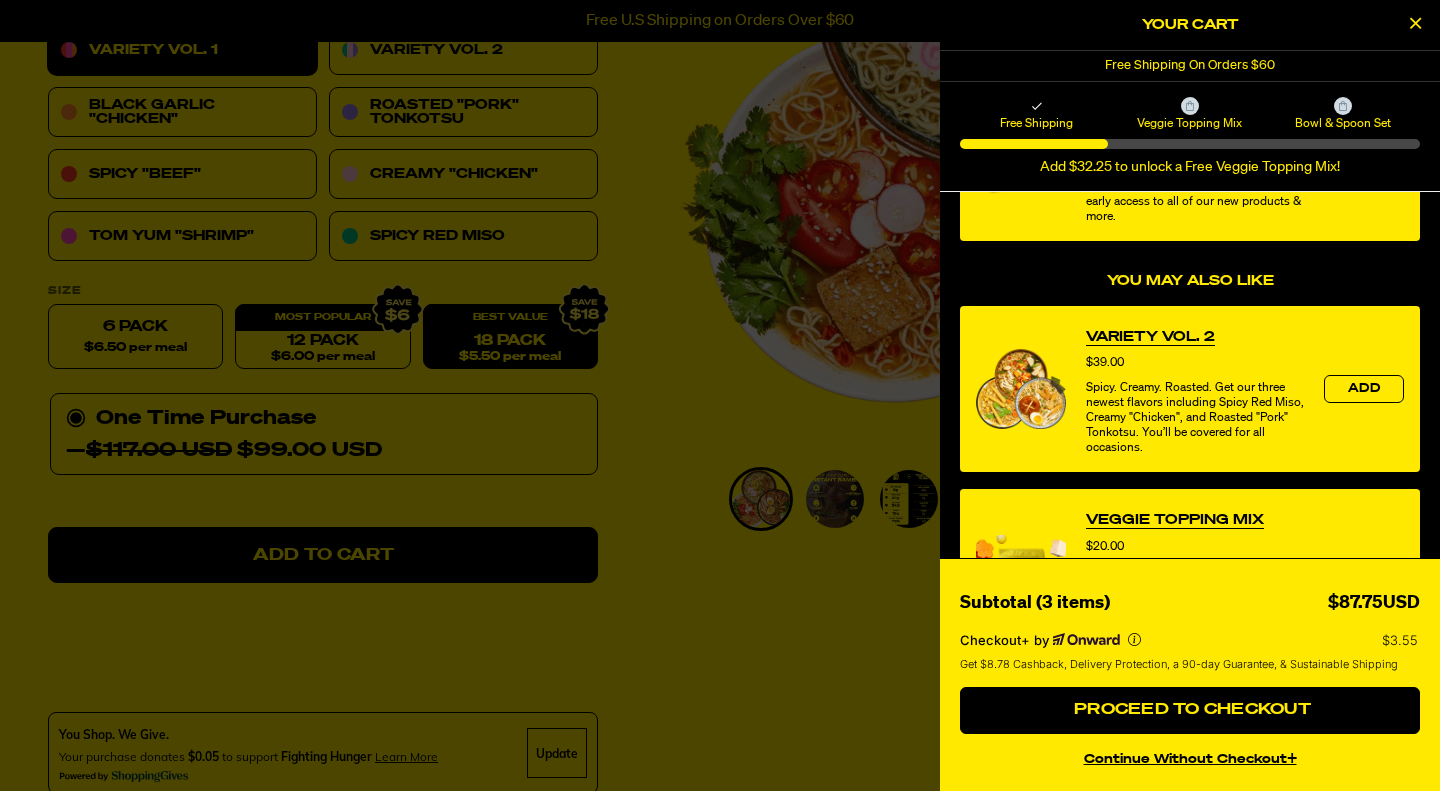 scroll, scrollTop: 375, scrollLeft: 0, axis: vertical 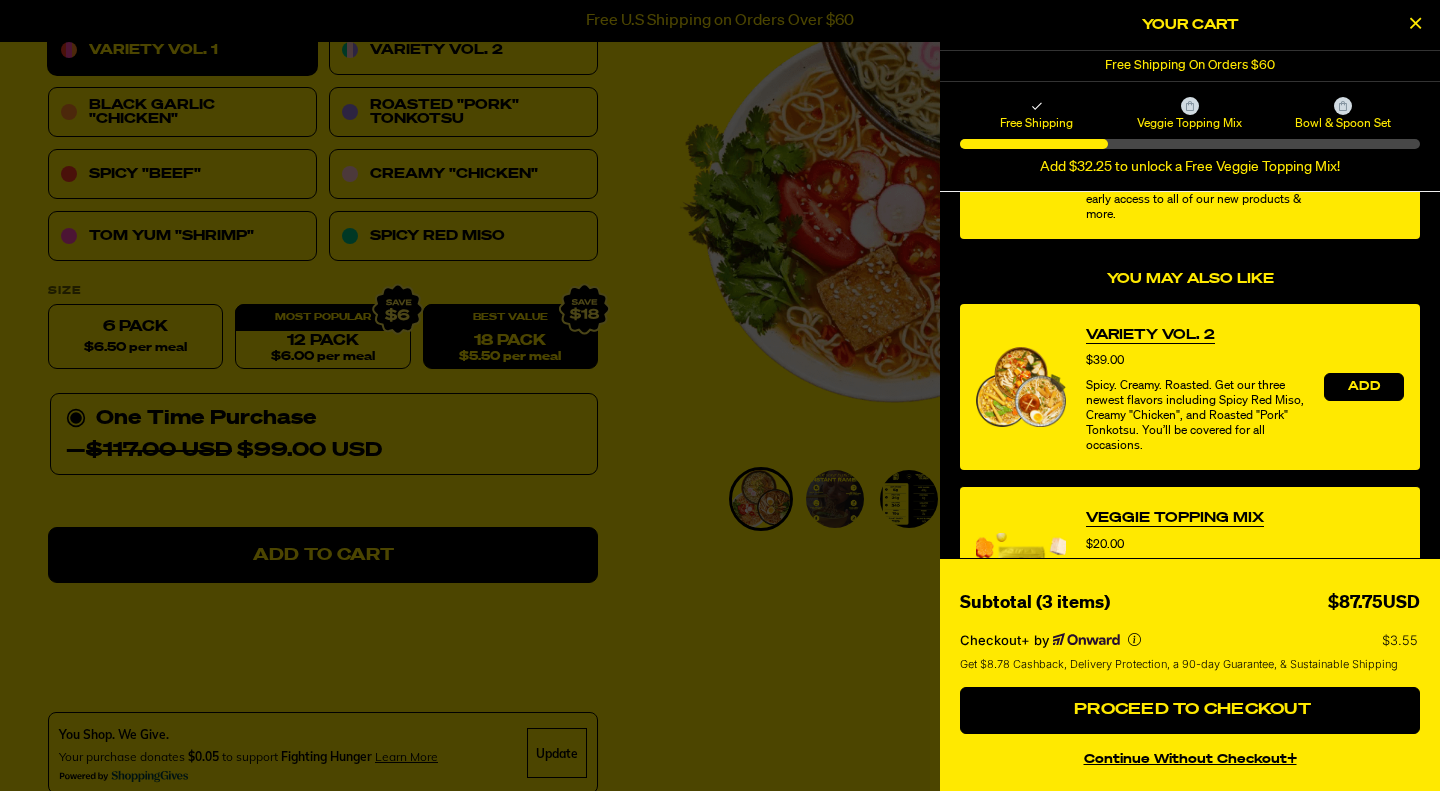 click on "Add" at bounding box center (1364, 387) 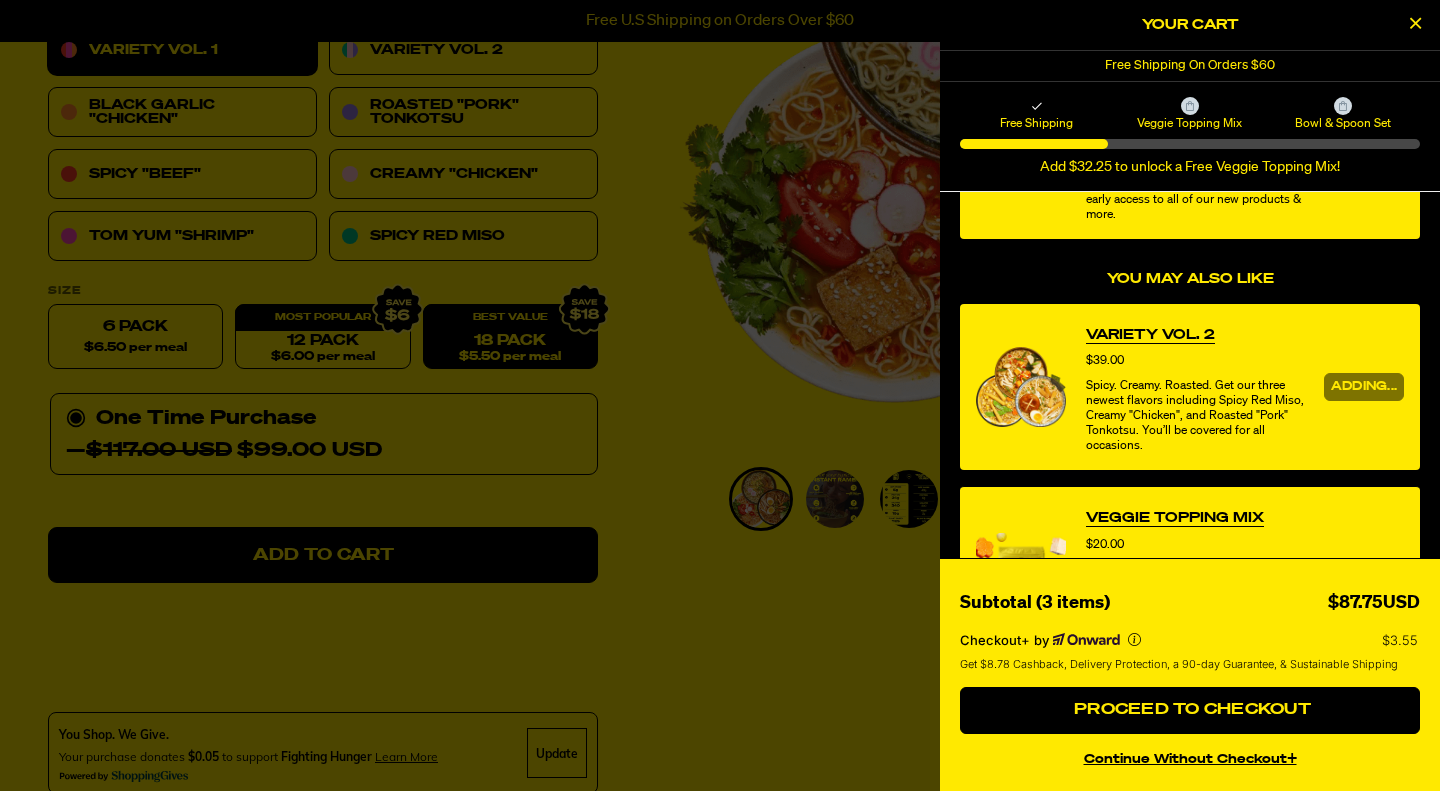 scroll, scrollTop: 0, scrollLeft: 0, axis: both 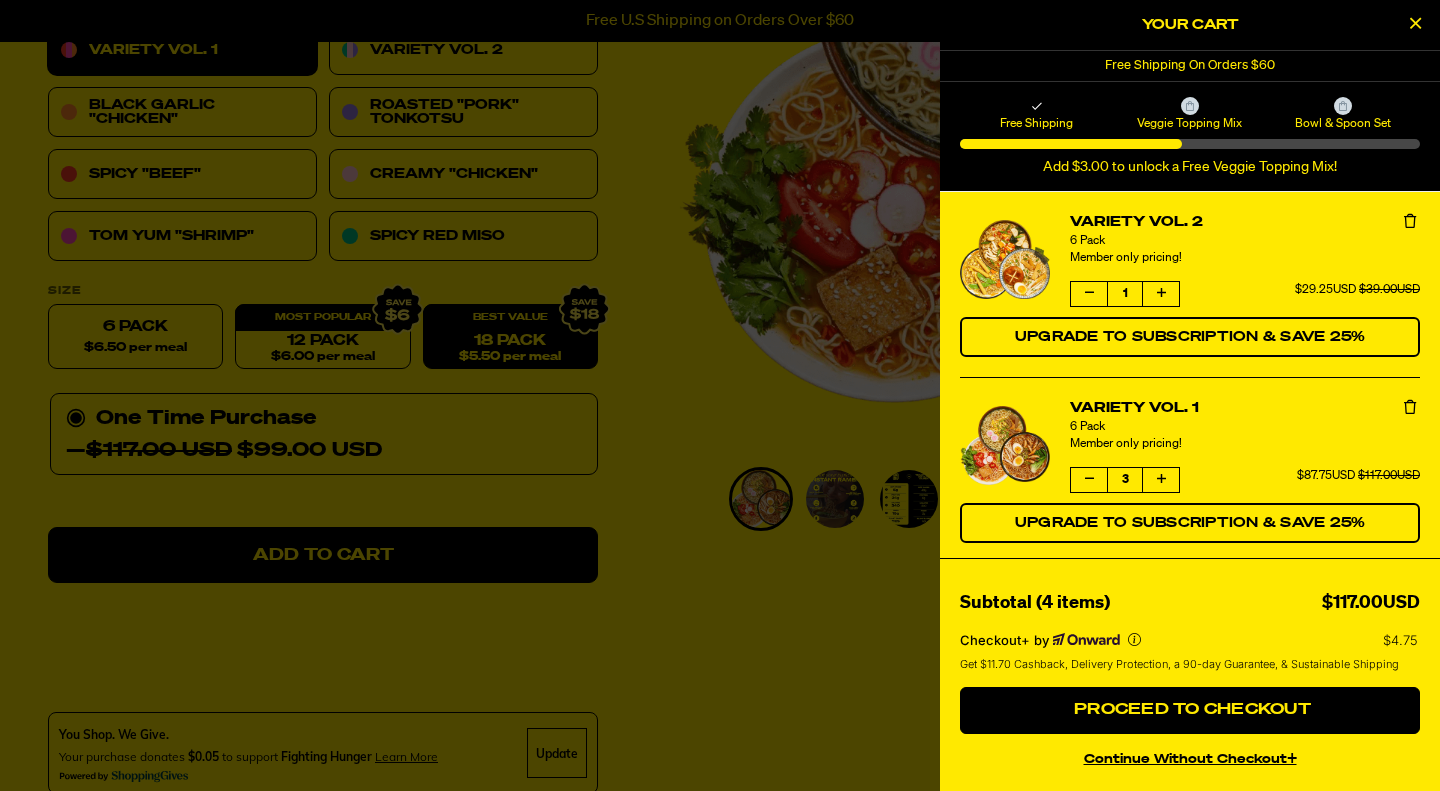 click at bounding box center (1161, 293) 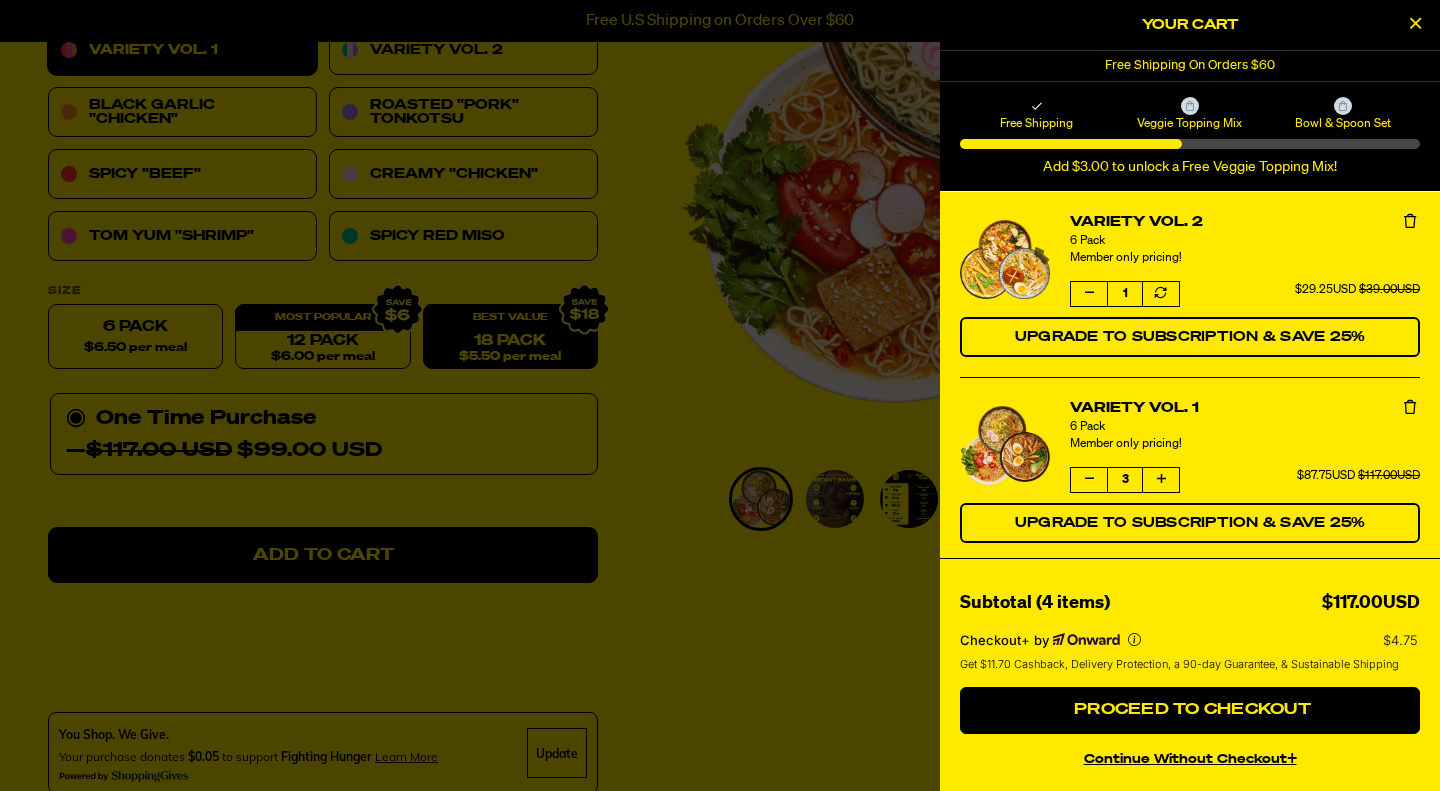 click at bounding box center (1161, 293) 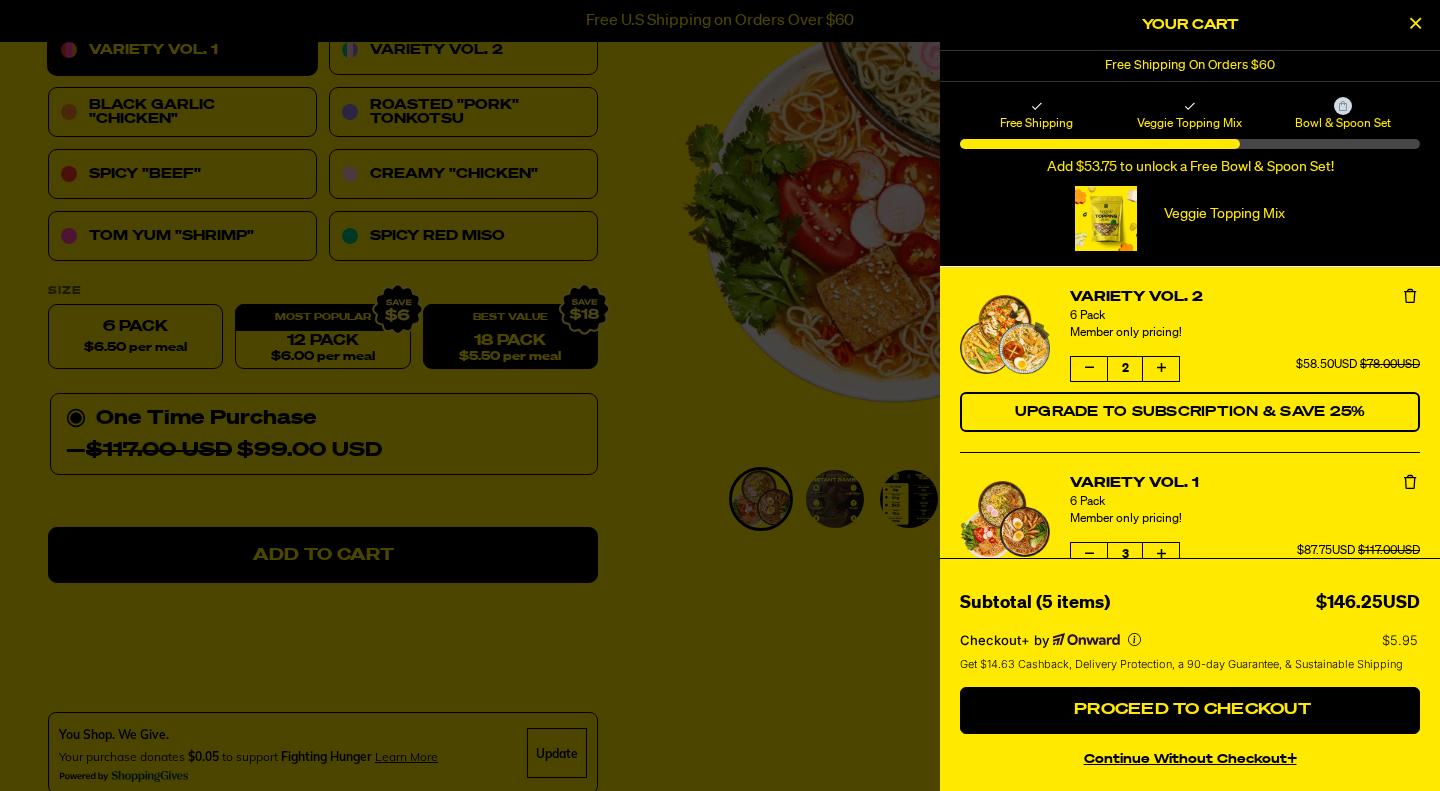 click at bounding box center (1161, 369) 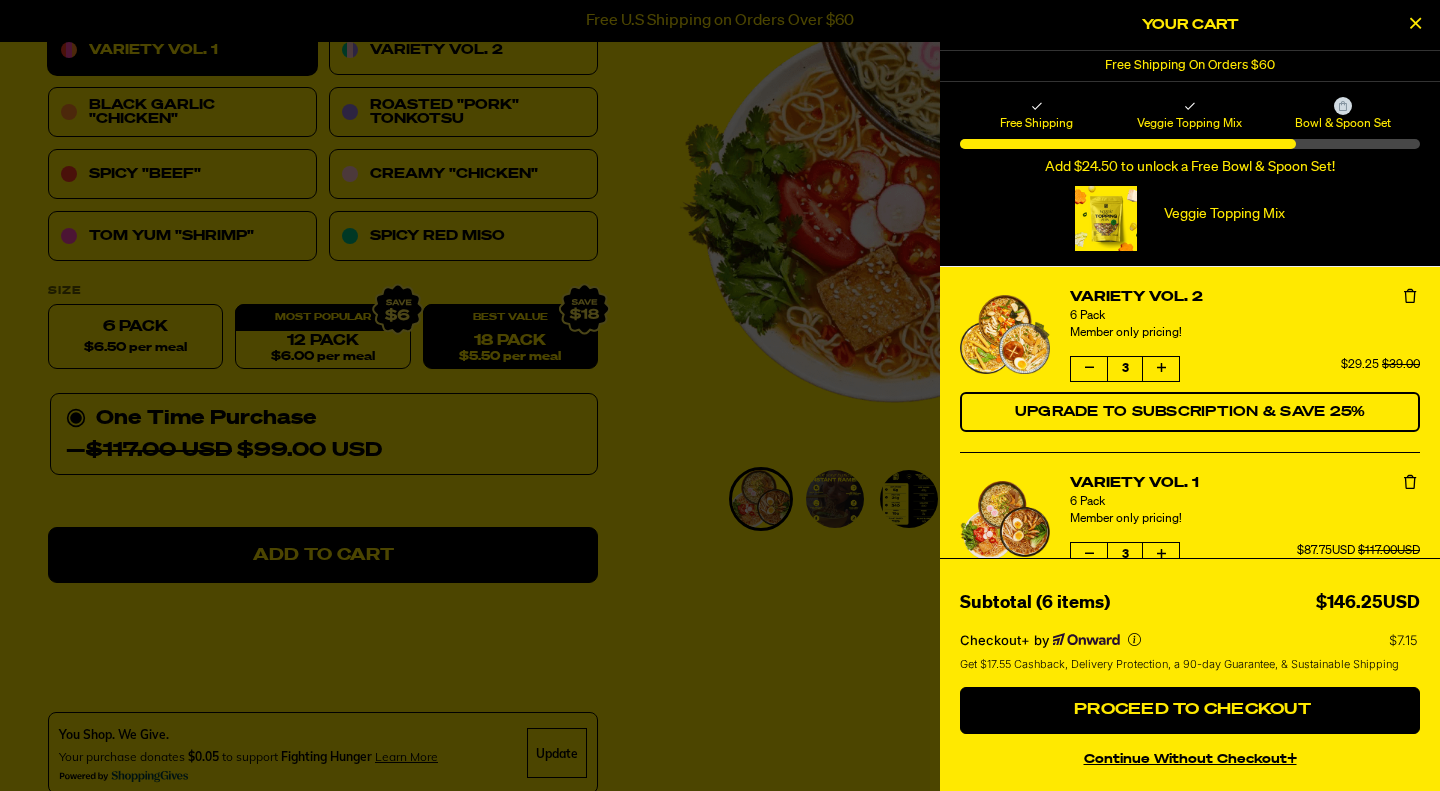 click at bounding box center [1161, 368] 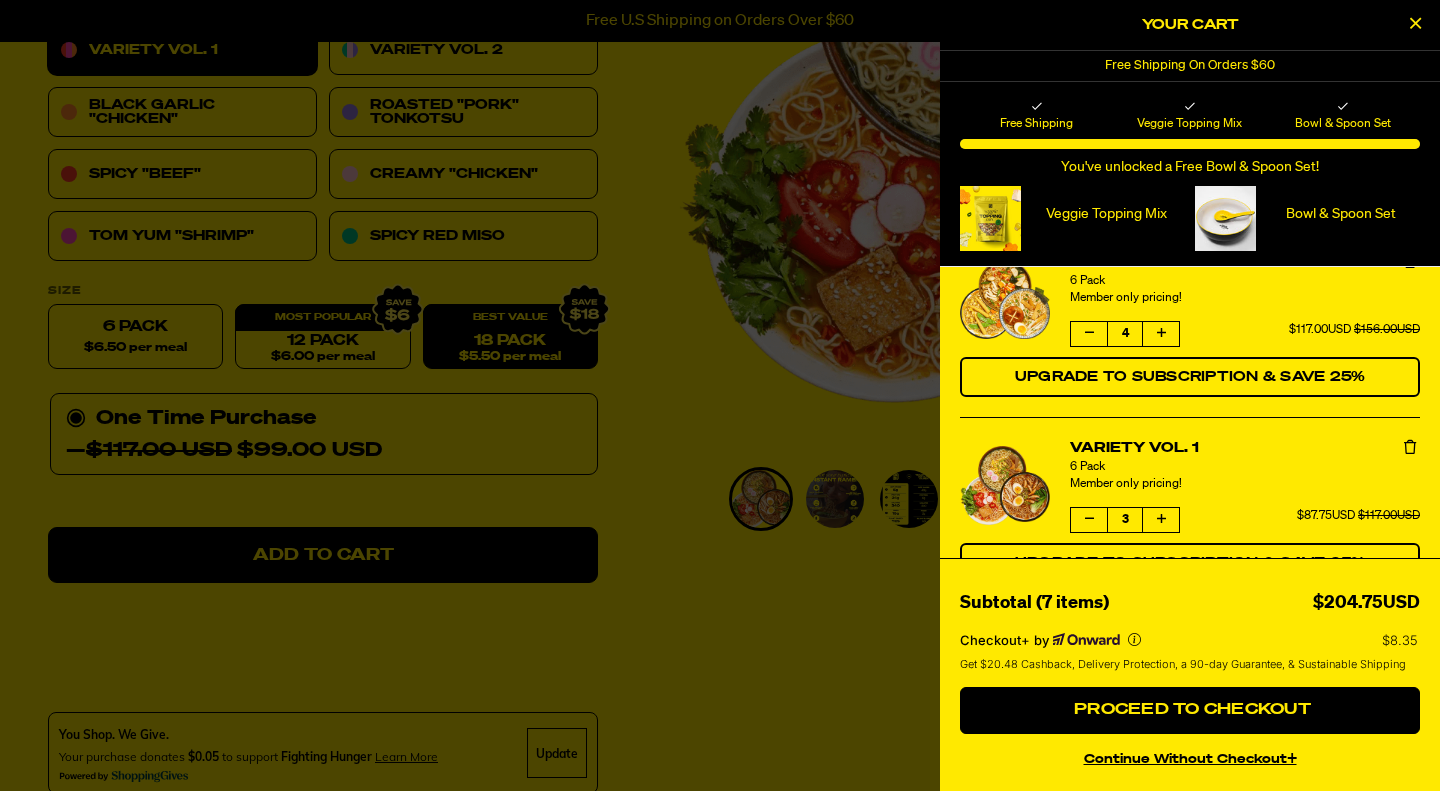 scroll, scrollTop: 0, scrollLeft: 0, axis: both 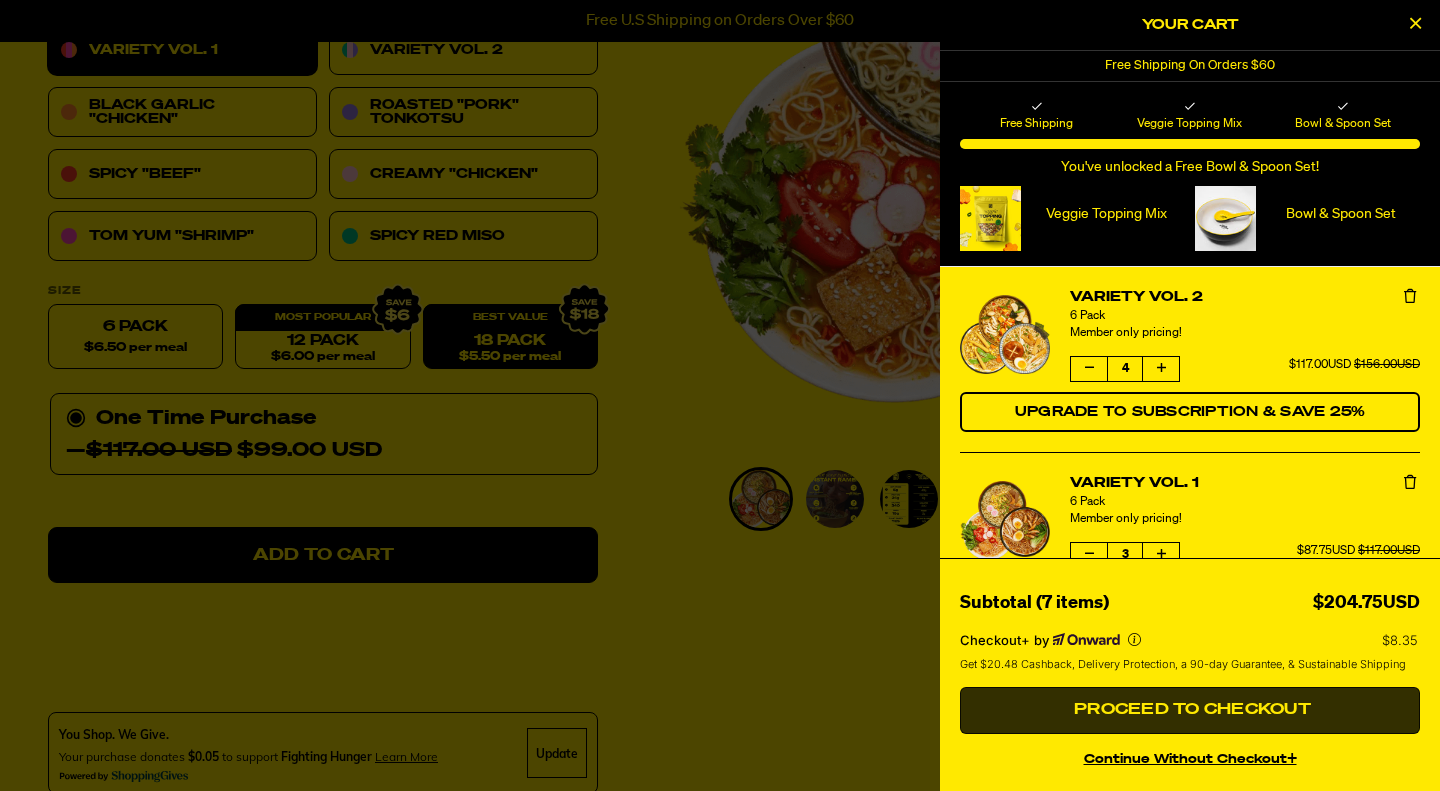 click on "Proceed to Checkout" at bounding box center (1190, 710) 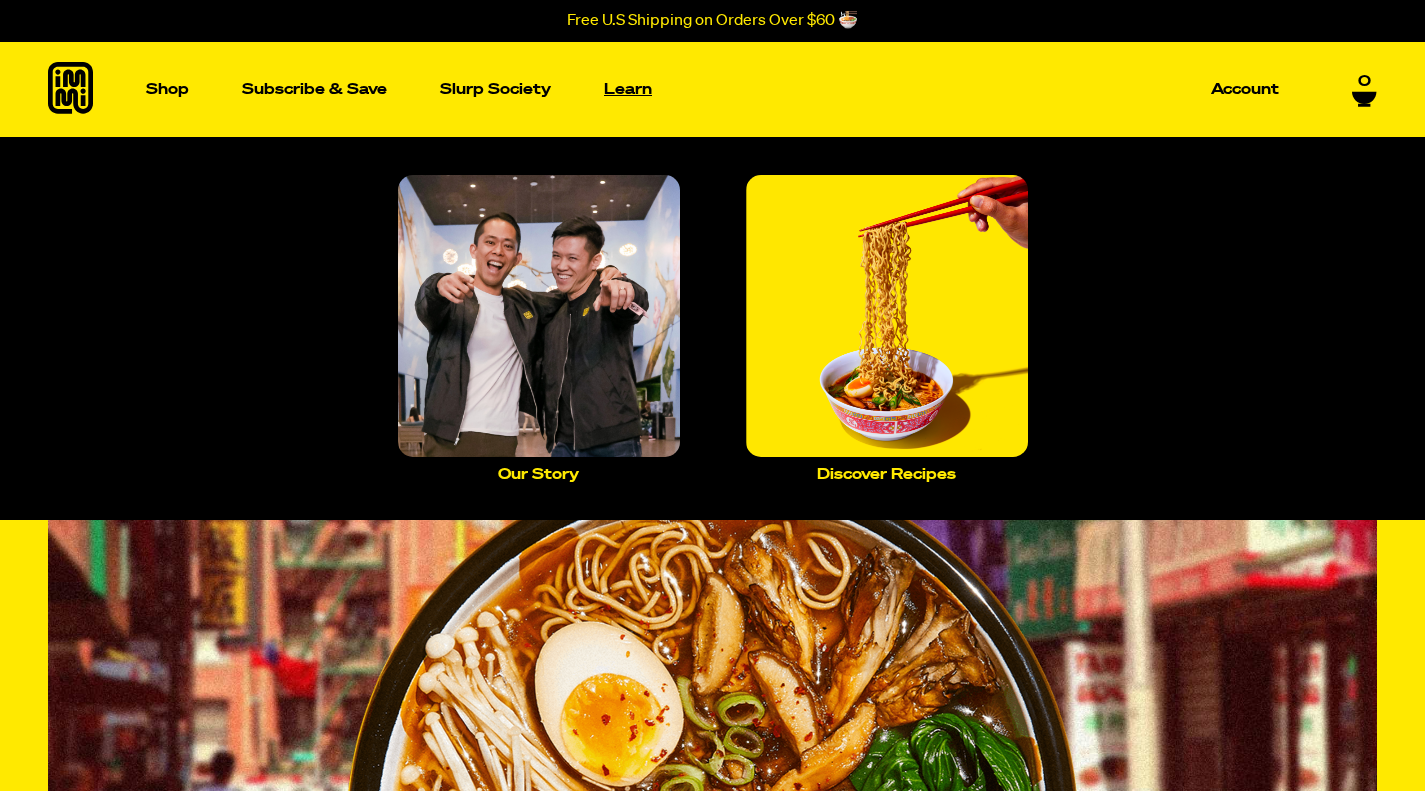 scroll, scrollTop: 0, scrollLeft: 0, axis: both 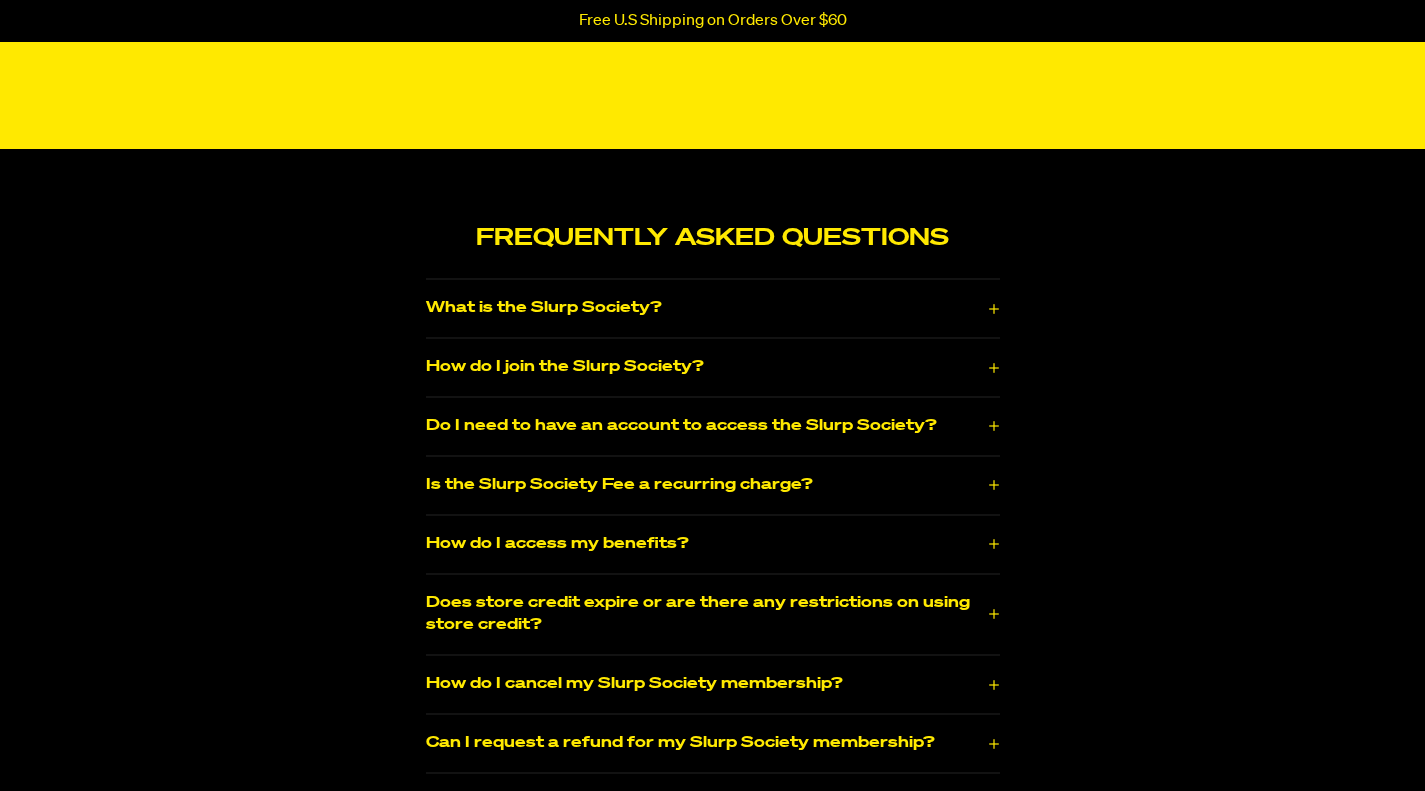 click on "Do I need to have an account to access the Slurp Society?" at bounding box center (713, 426) 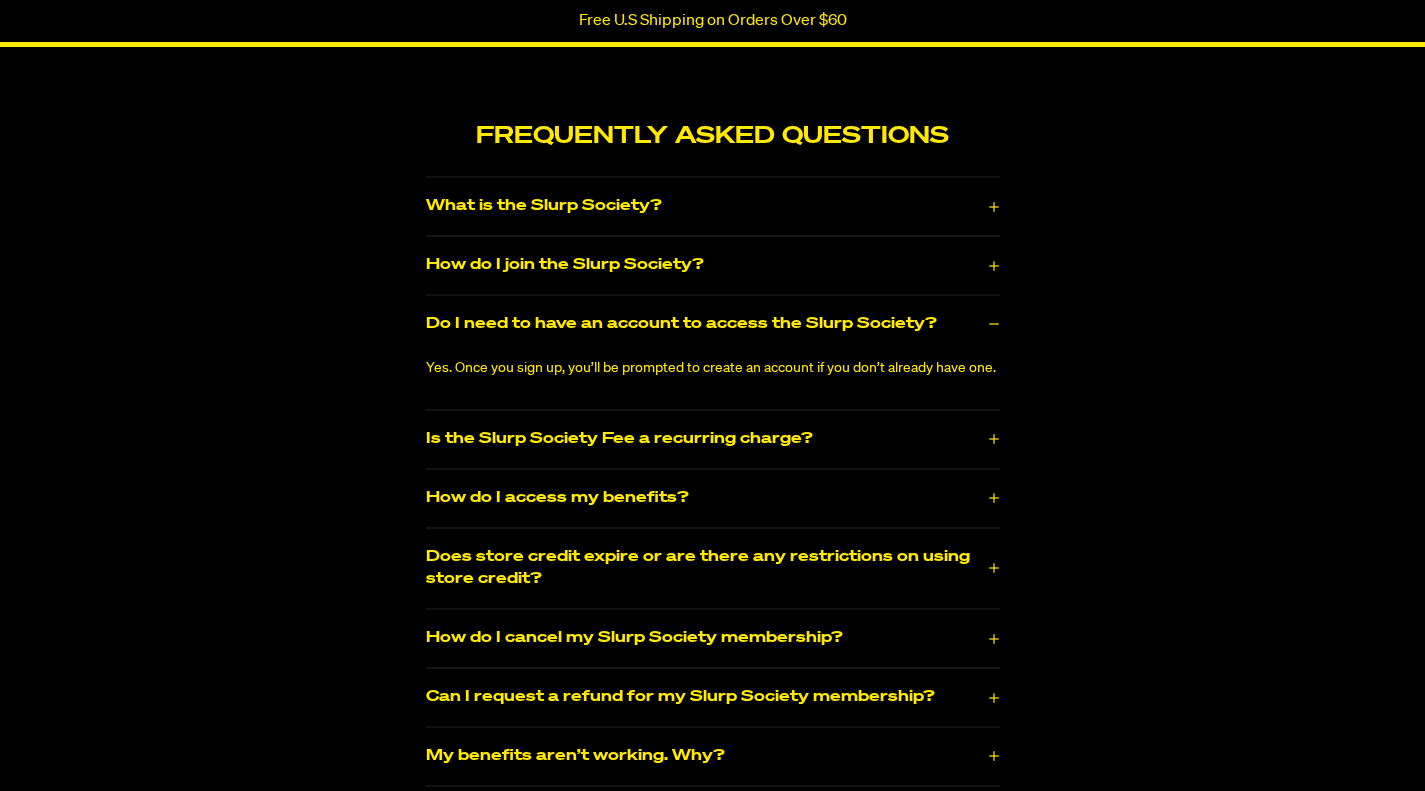 scroll, scrollTop: 2897, scrollLeft: 0, axis: vertical 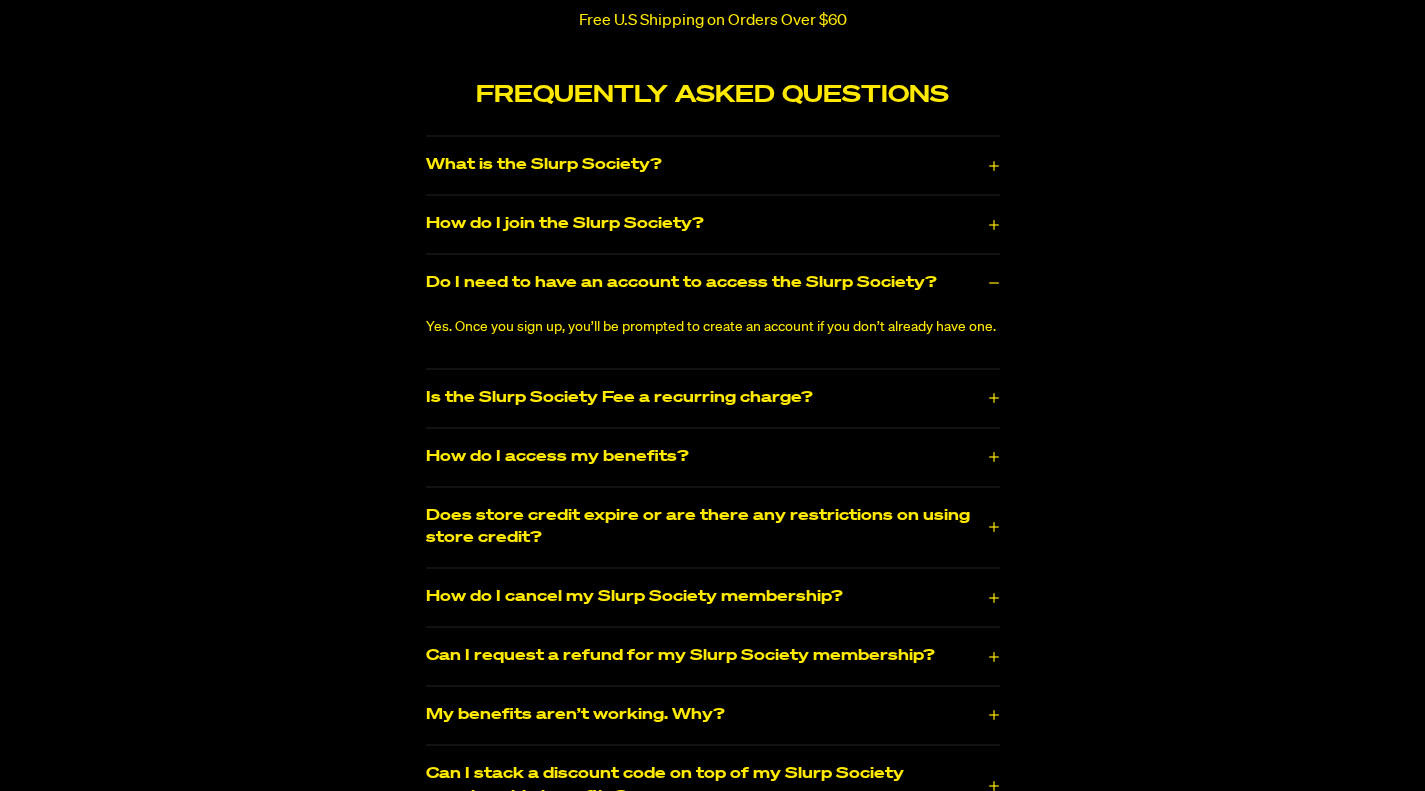 click on "How do I access my benefits?" at bounding box center [713, 457] 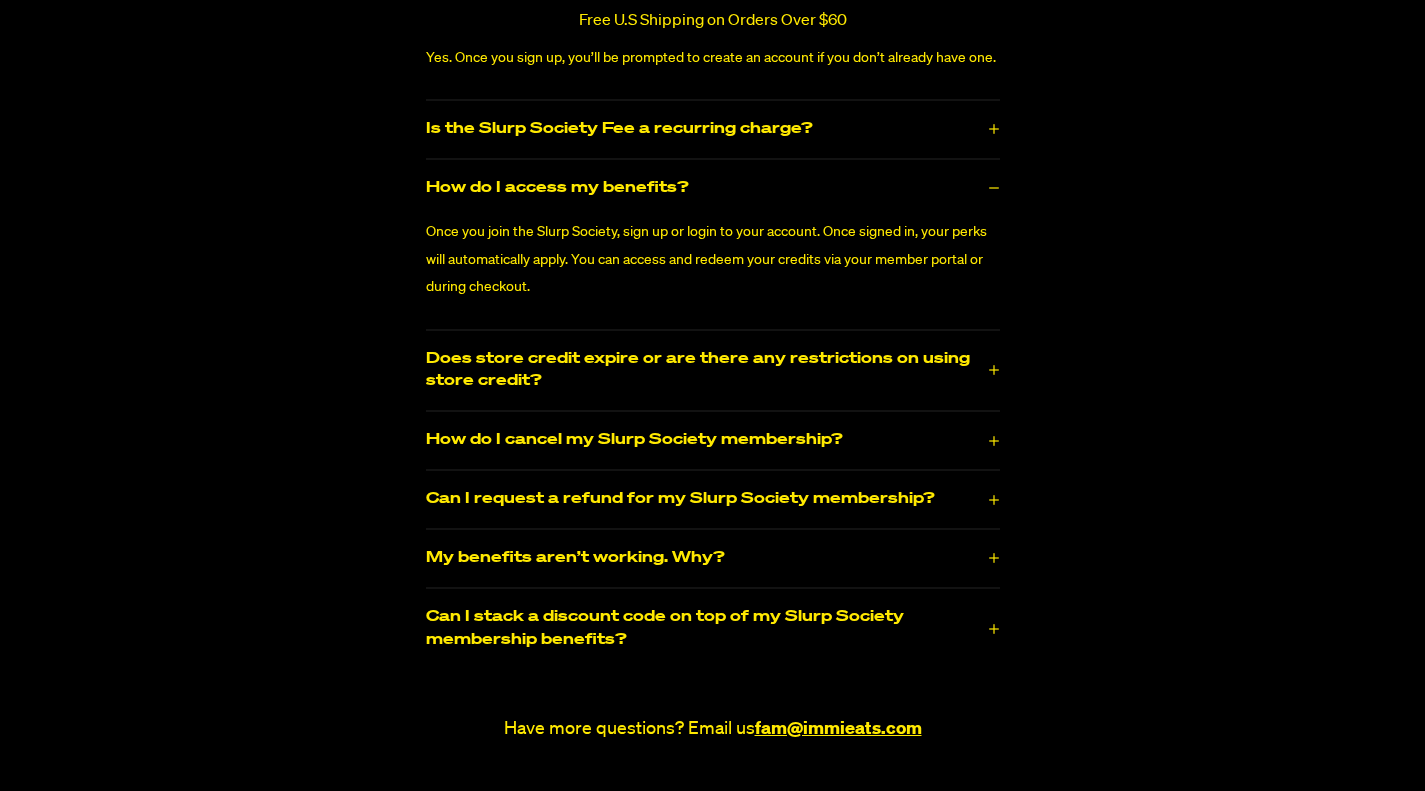 scroll, scrollTop: 3171, scrollLeft: 0, axis: vertical 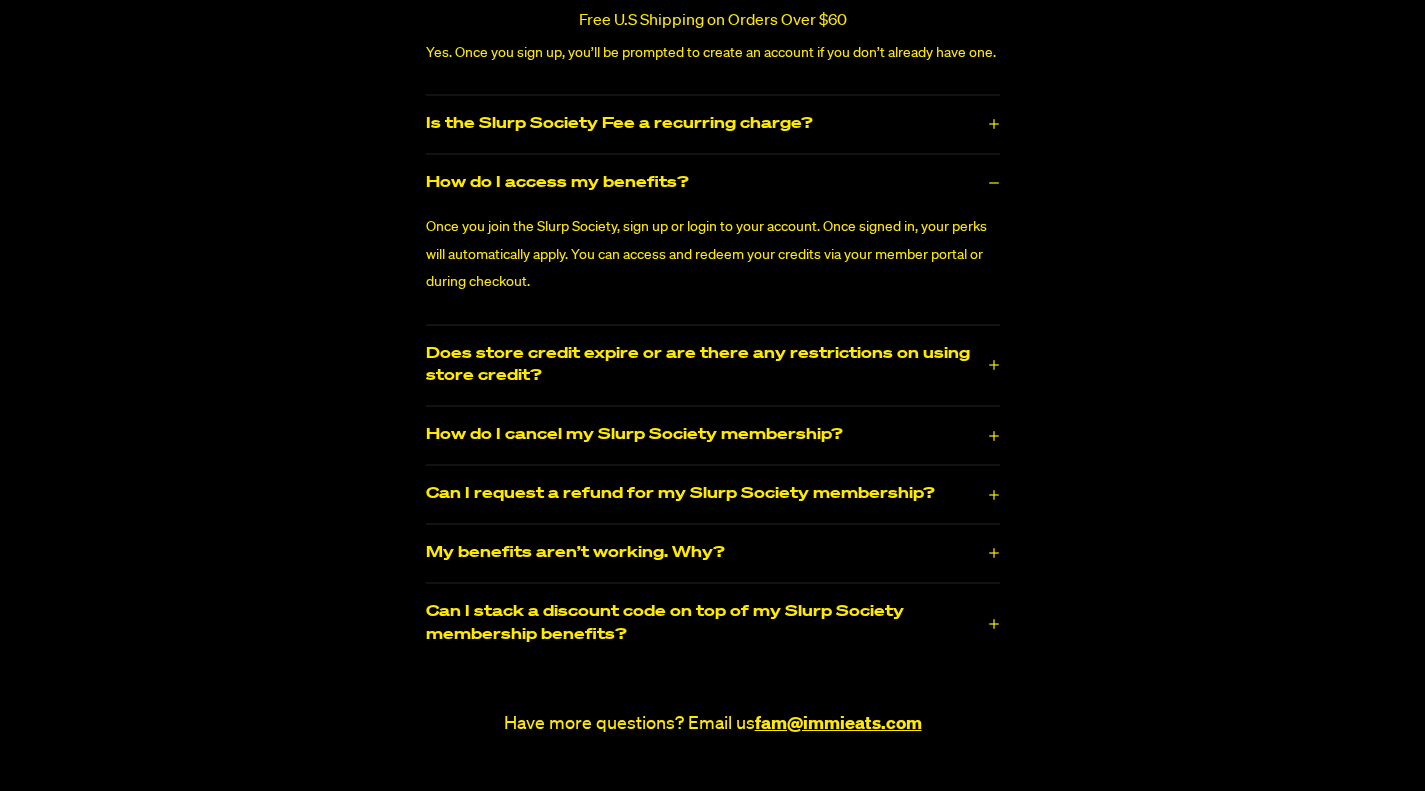 click on "Does store credit expire or are there any restrictions on using store credit?" at bounding box center (713, 366) 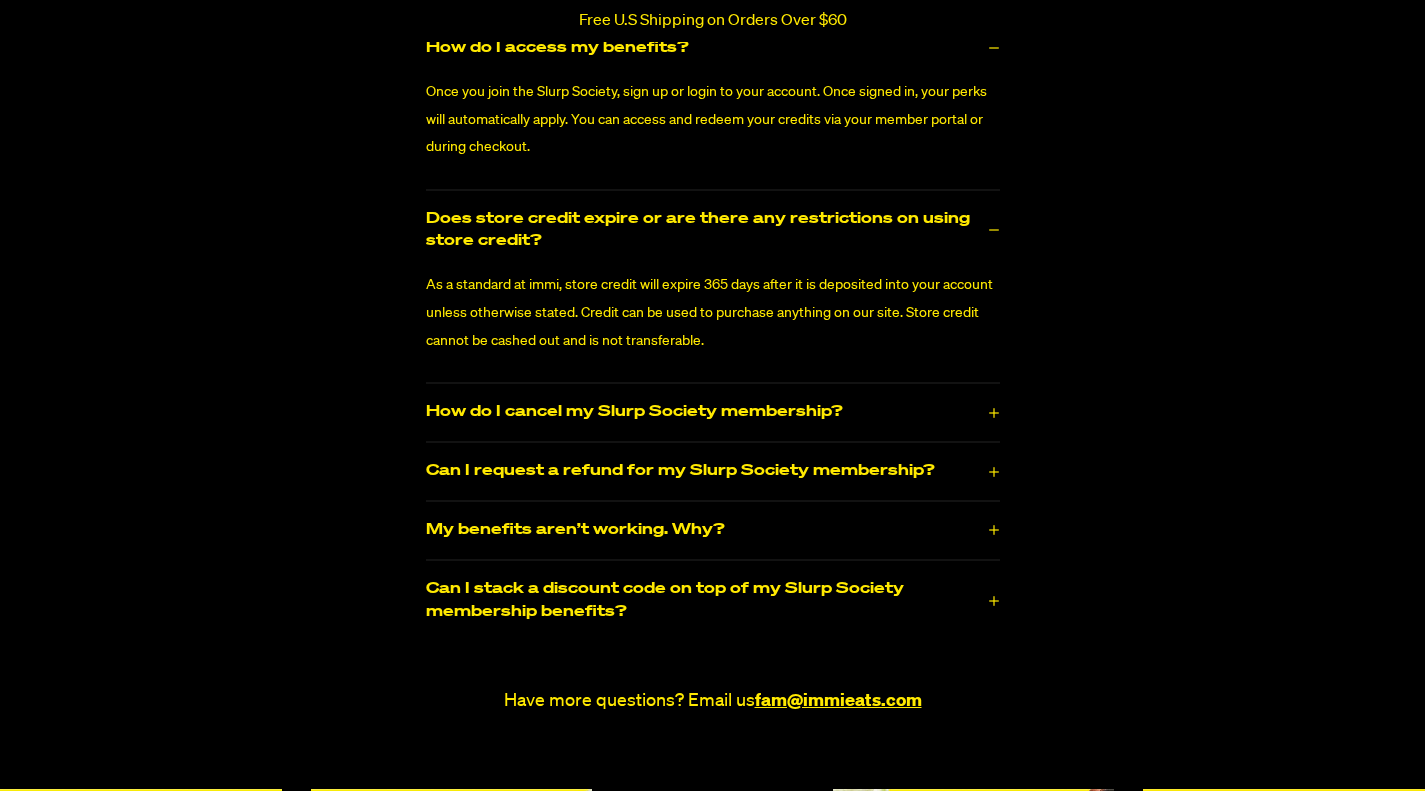 scroll, scrollTop: 3307, scrollLeft: 0, axis: vertical 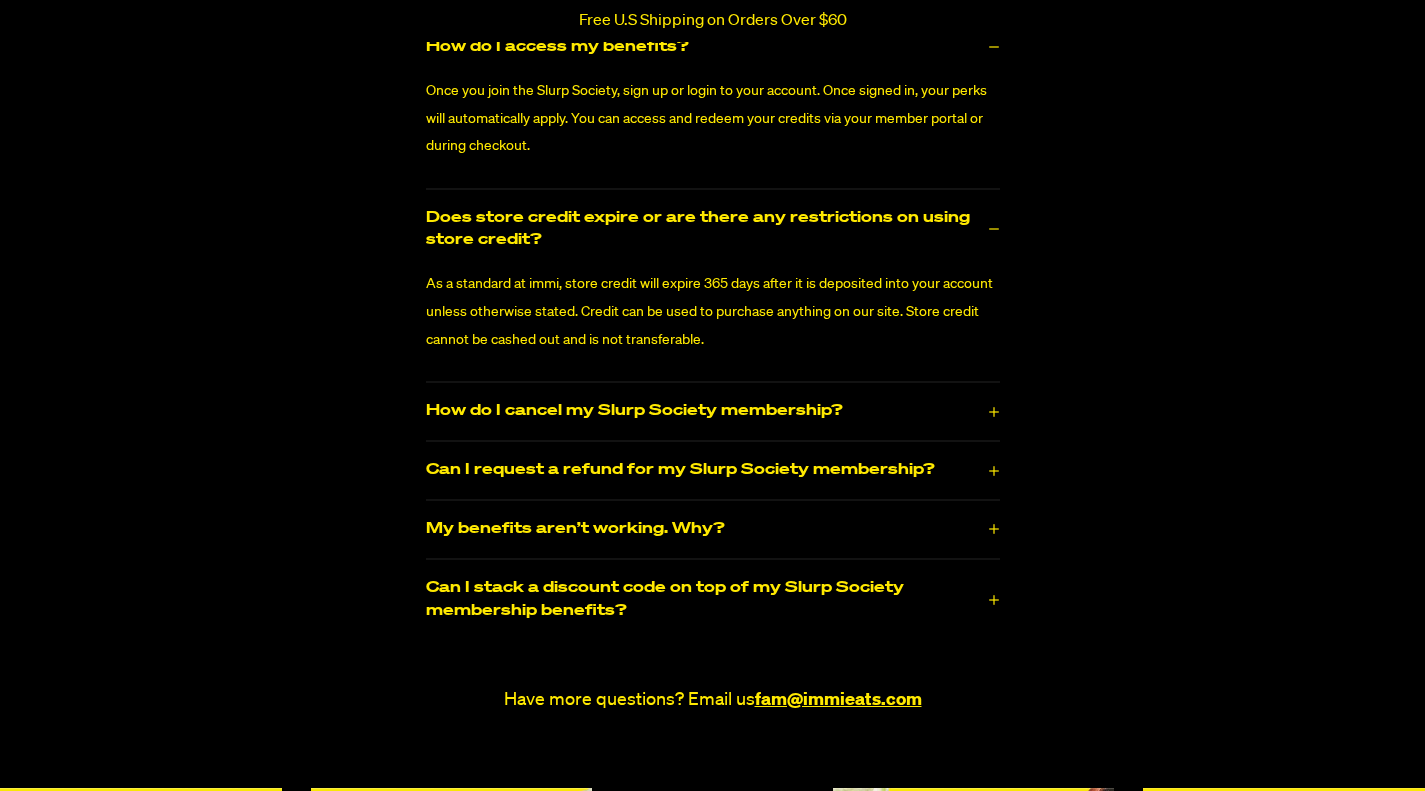 click on "How do I cancel my Slurp Society membership?" at bounding box center [713, 411] 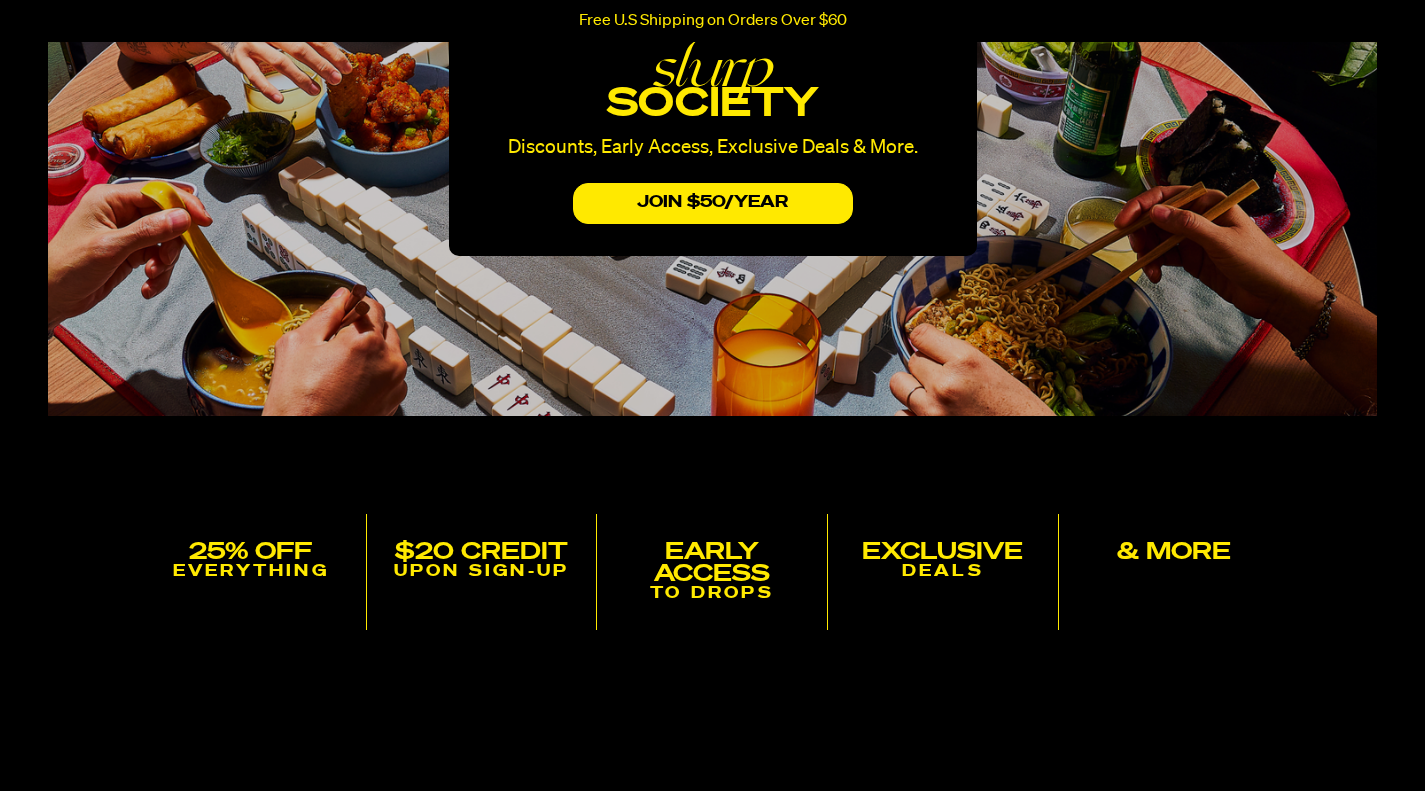 scroll, scrollTop: 0, scrollLeft: 0, axis: both 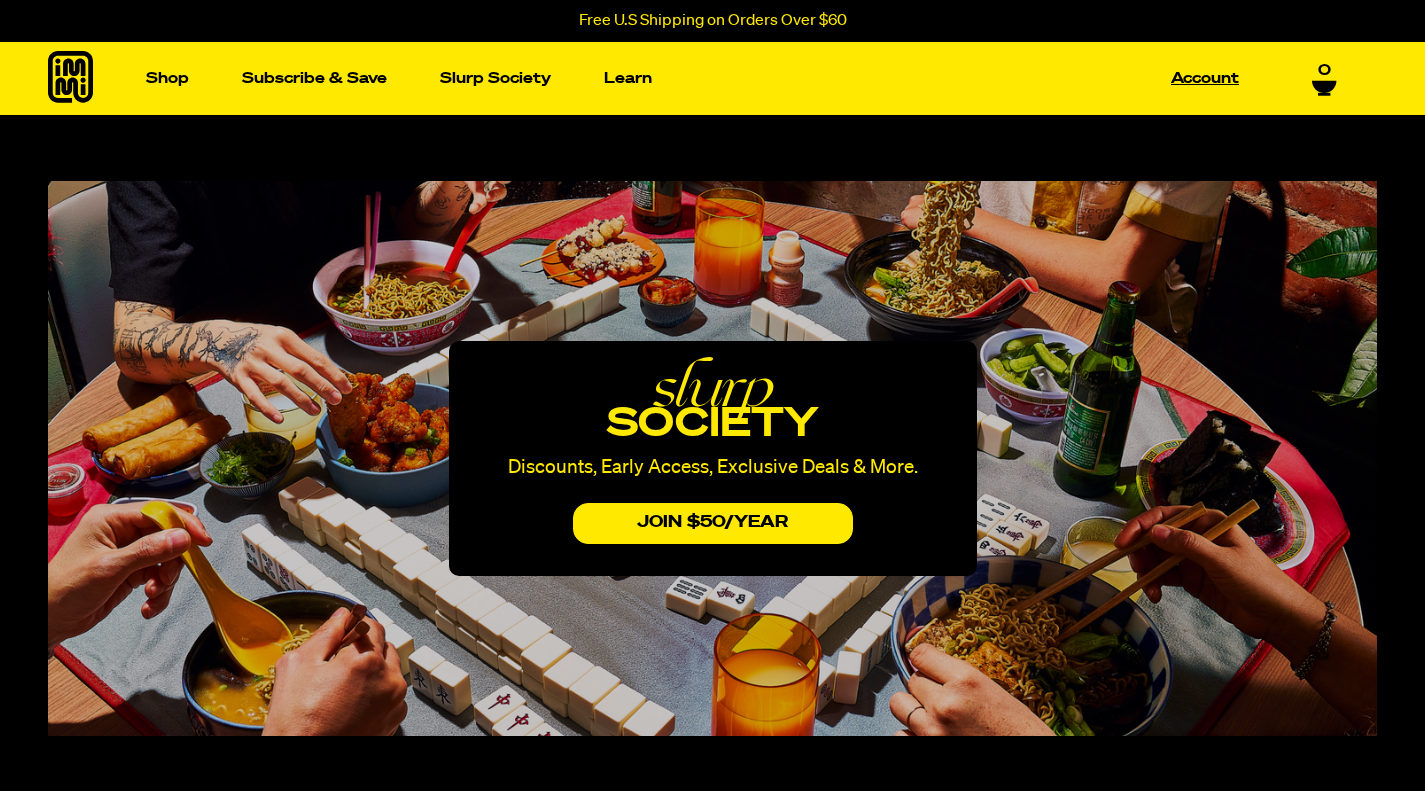 click on "Account" at bounding box center [1205, 78] 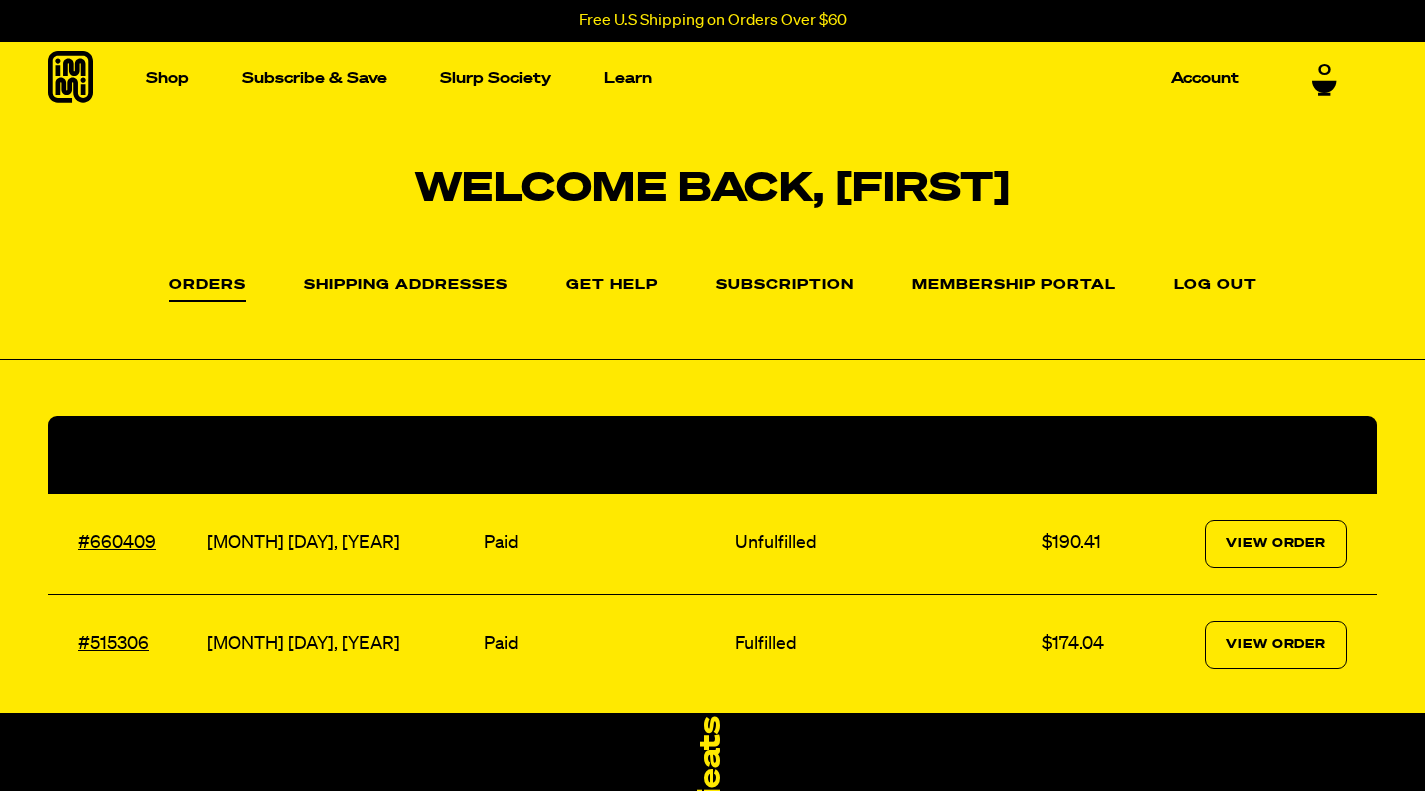 scroll, scrollTop: 0, scrollLeft: 0, axis: both 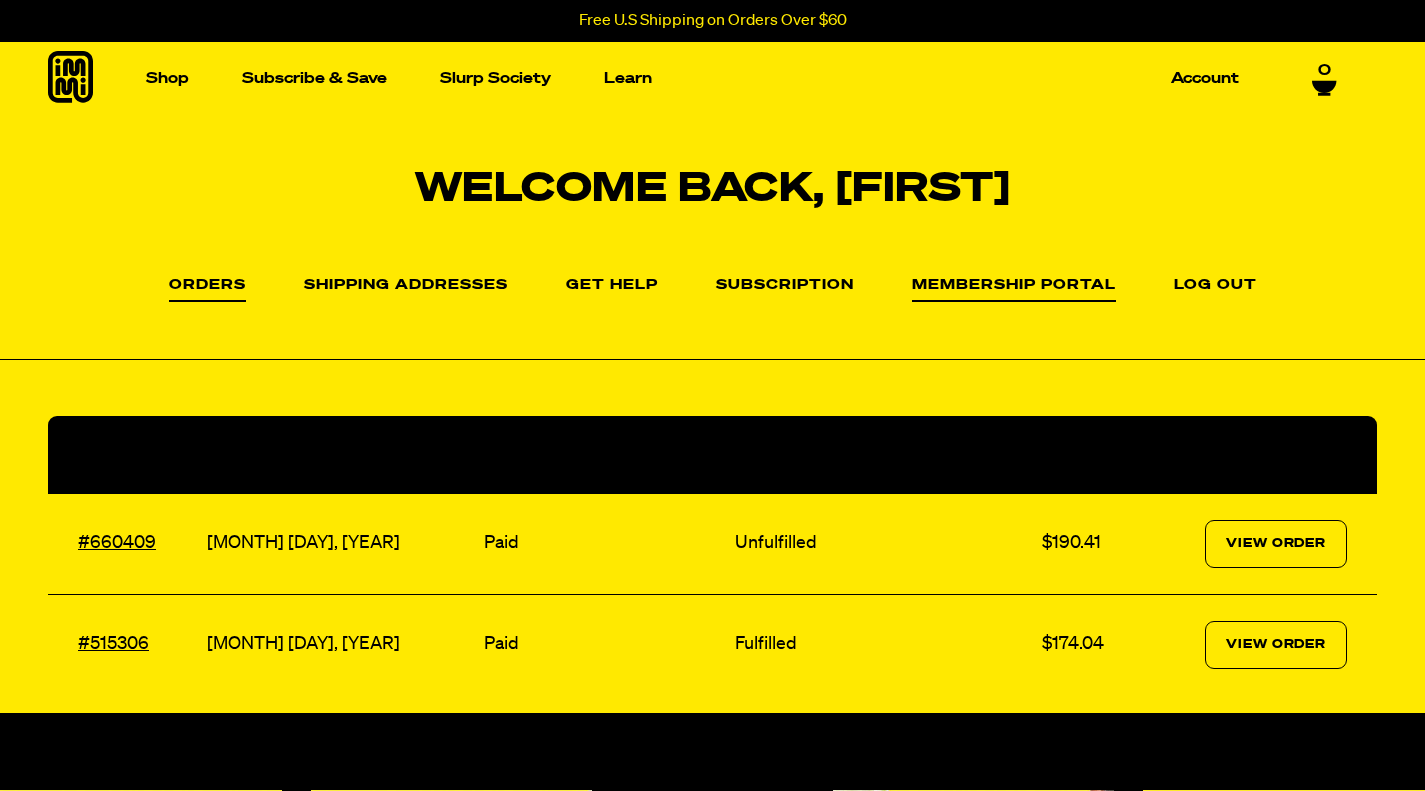 click on "Membership Portal" at bounding box center (1014, 290) 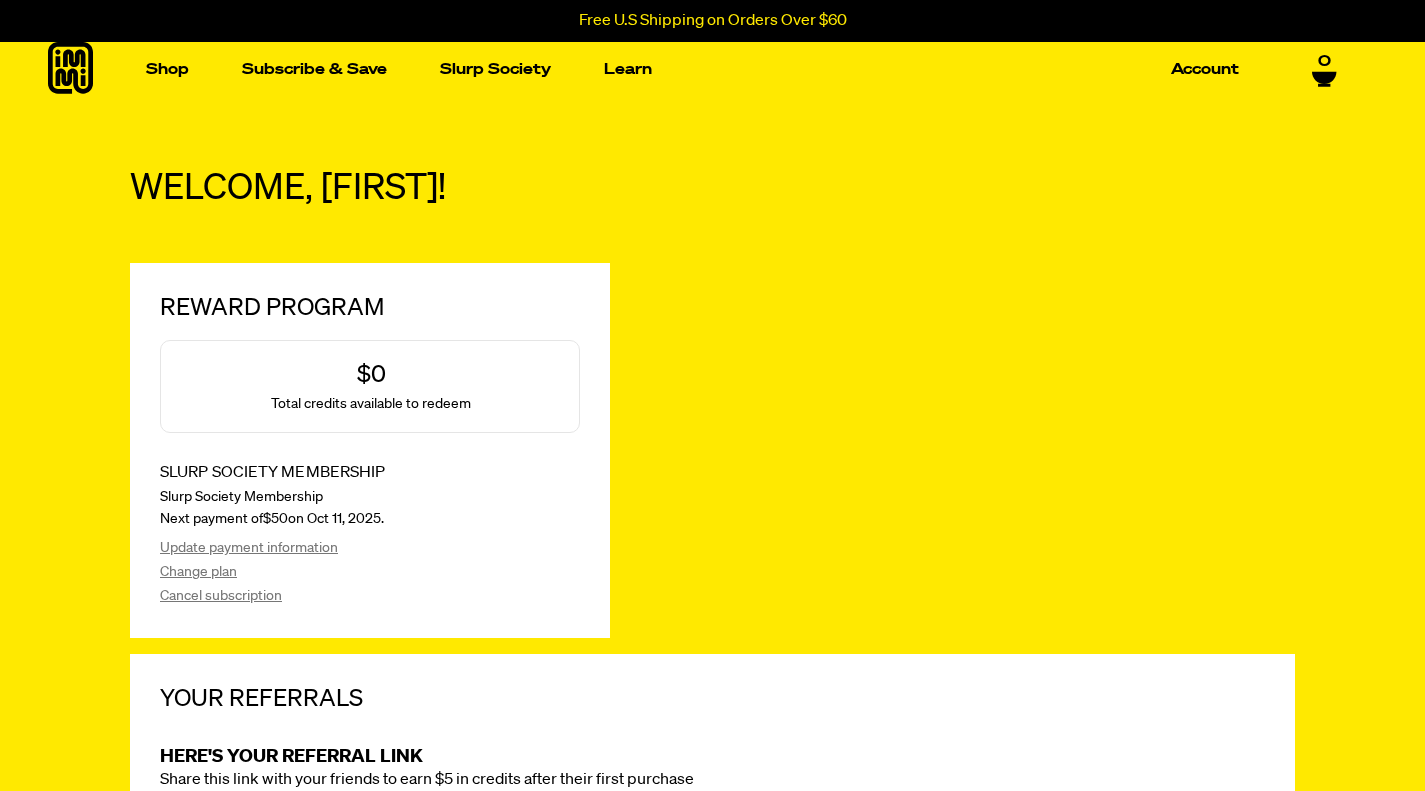 scroll, scrollTop: 377, scrollLeft: 0, axis: vertical 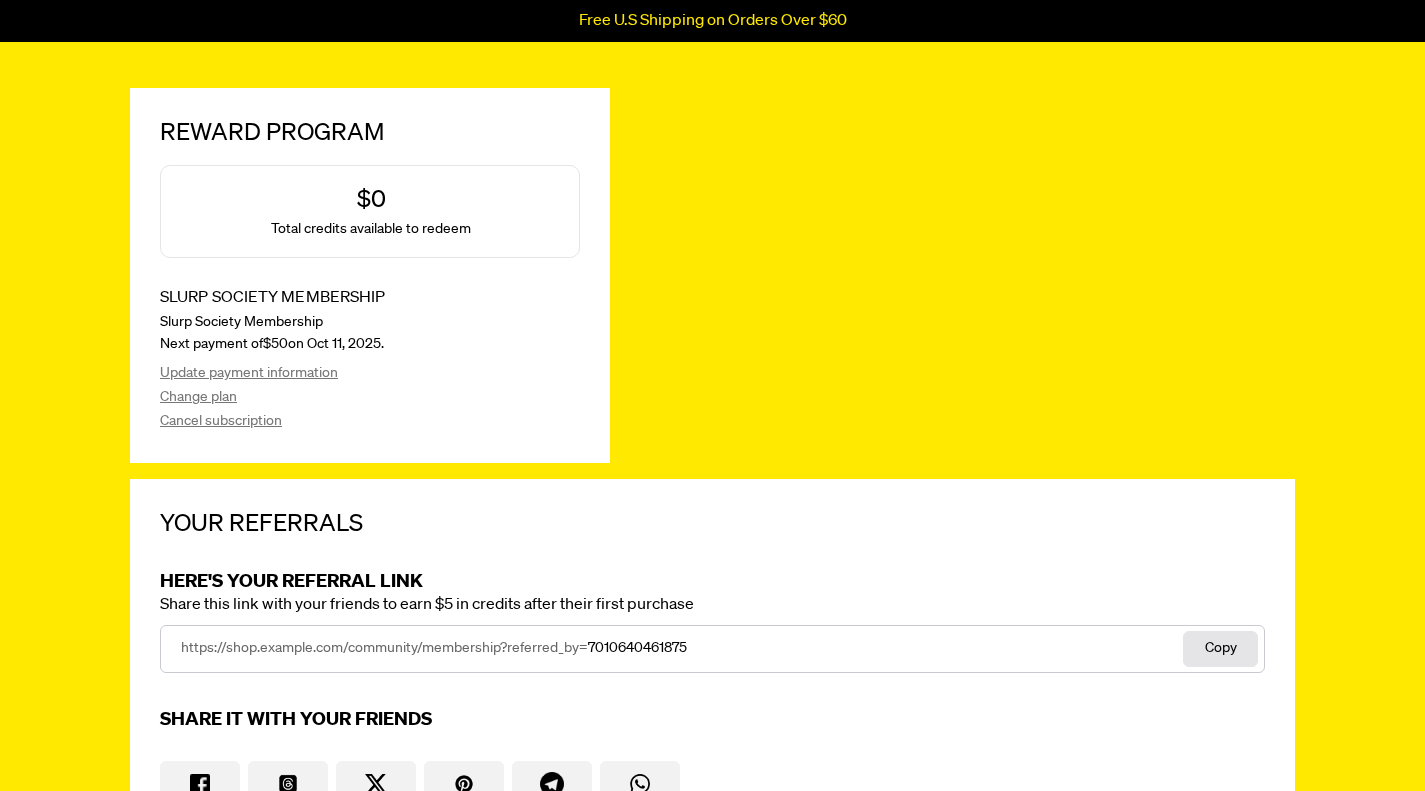 click on "Reward program
$0
Total credits available to redeem
Available credits
$0
Get discount code
$value  off $value" at bounding box center (712, 921) 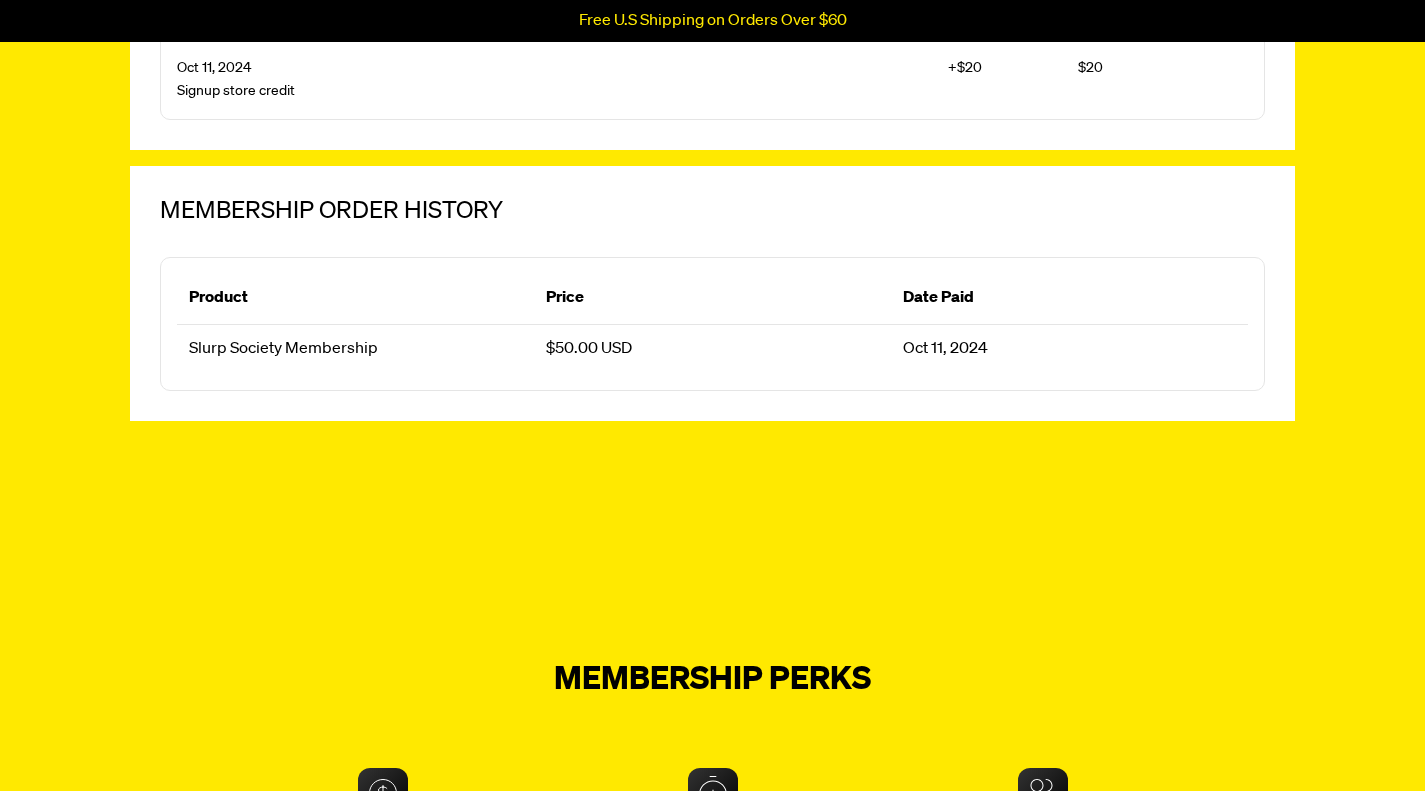 scroll, scrollTop: 1557, scrollLeft: 0, axis: vertical 